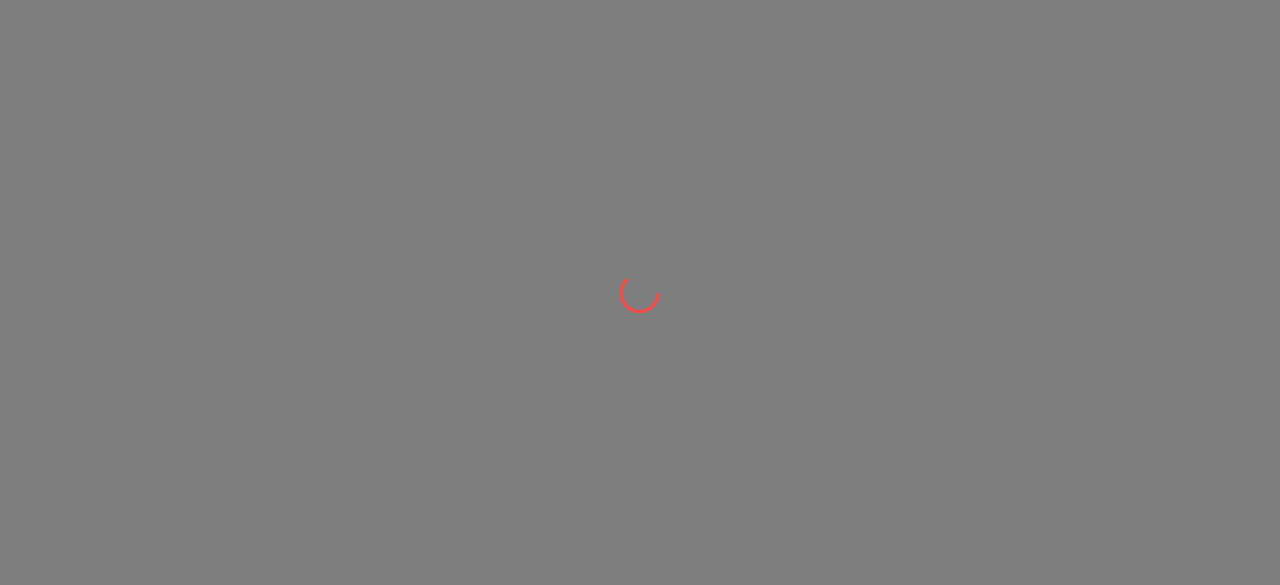 scroll, scrollTop: 0, scrollLeft: 0, axis: both 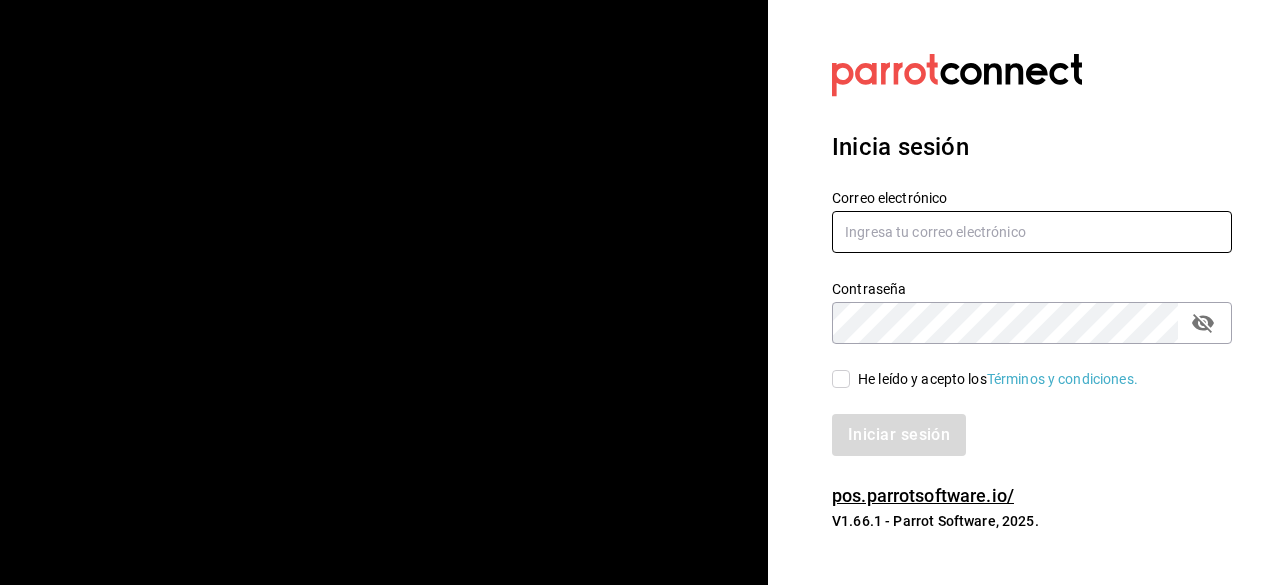 type on "cargc@live.com" 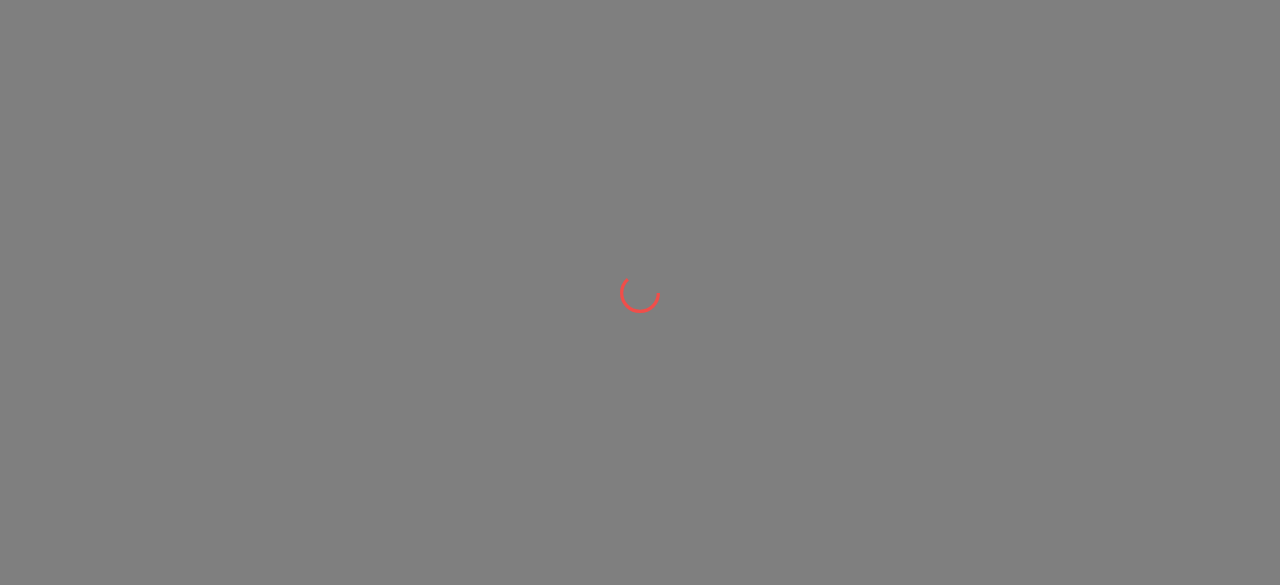 scroll, scrollTop: 0, scrollLeft: 0, axis: both 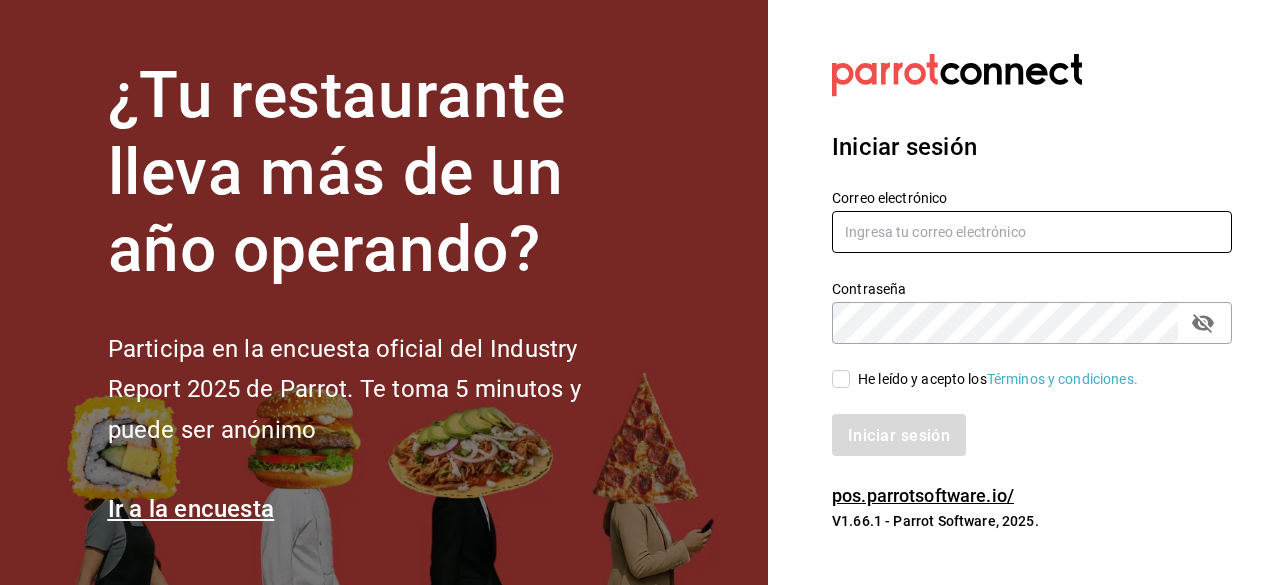 type on "[EMAIL]" 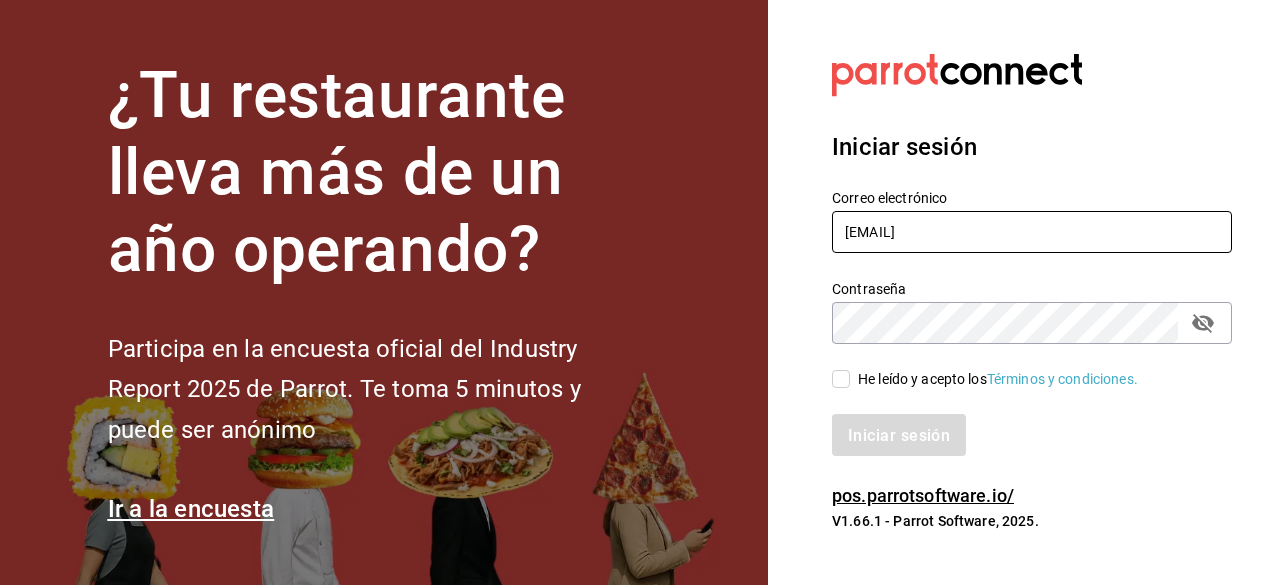 click on "[EMAIL]" at bounding box center [1032, 232] 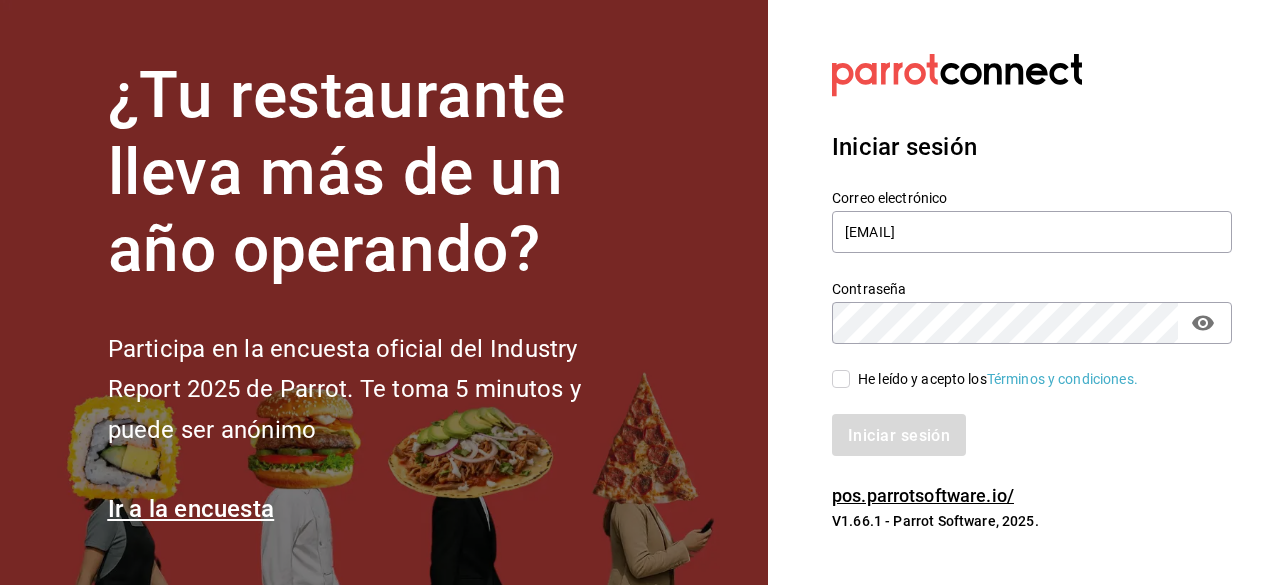 click on "He leído y acepto los  Términos y condiciones." at bounding box center (841, 379) 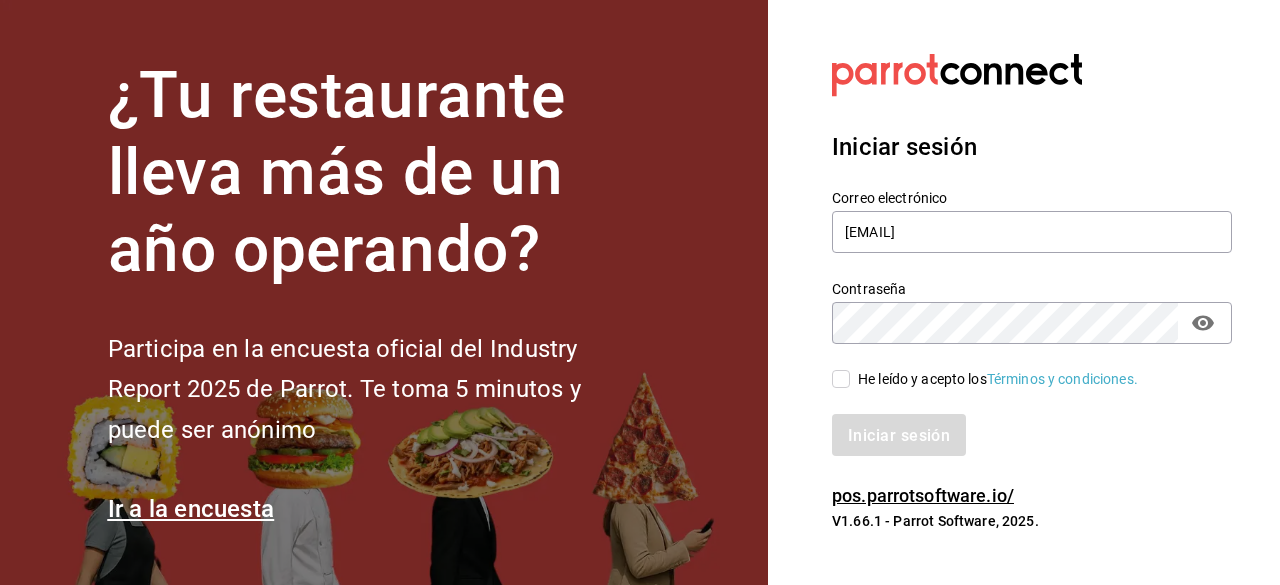 checkbox on "true" 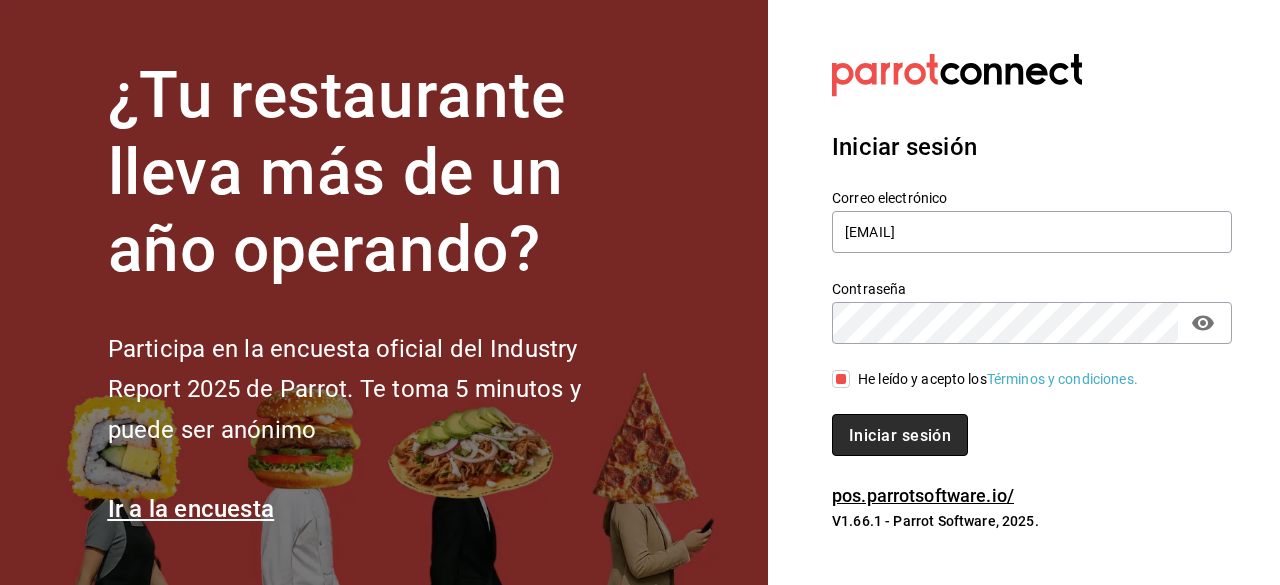 click on "Iniciar sesión" at bounding box center (900, 434) 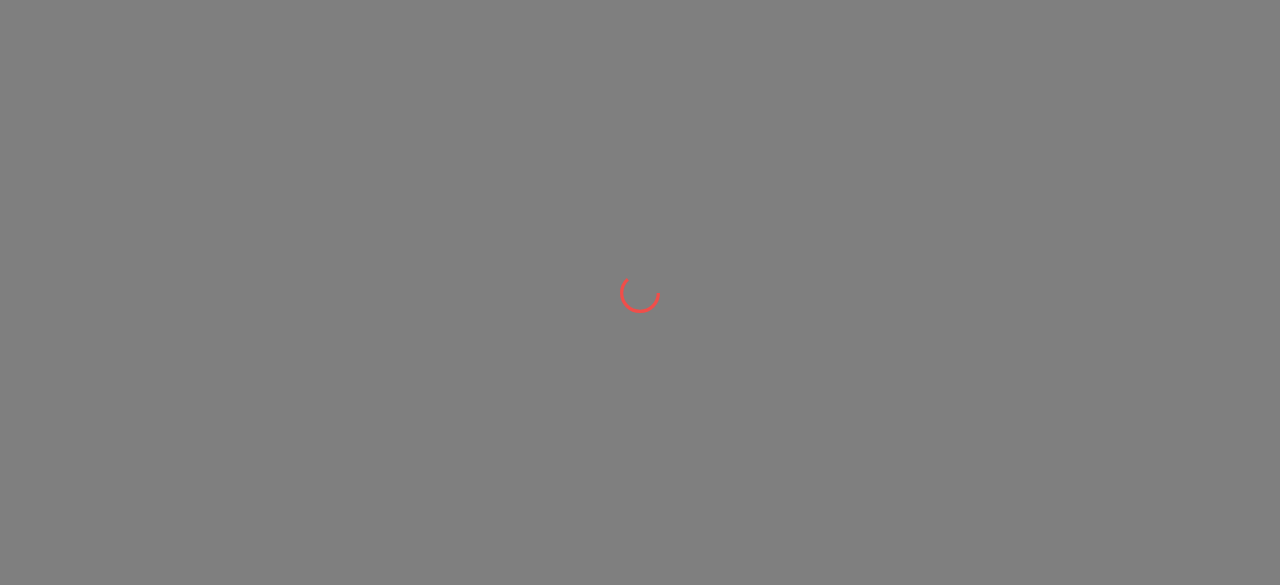 scroll, scrollTop: 0, scrollLeft: 0, axis: both 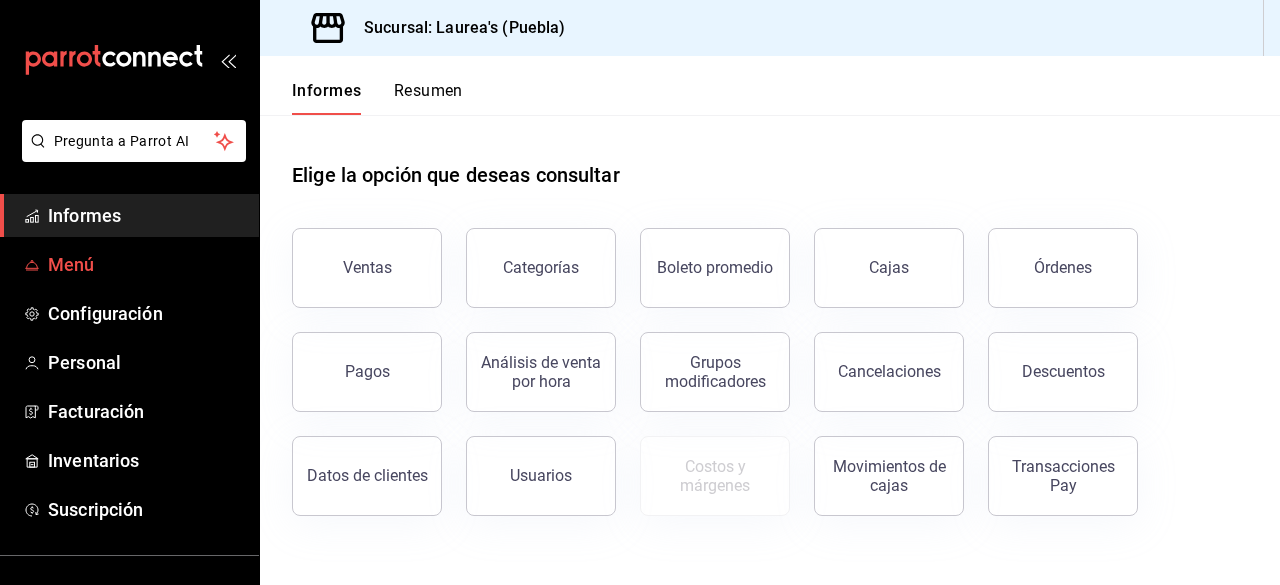 click on "Menú" at bounding box center [145, 264] 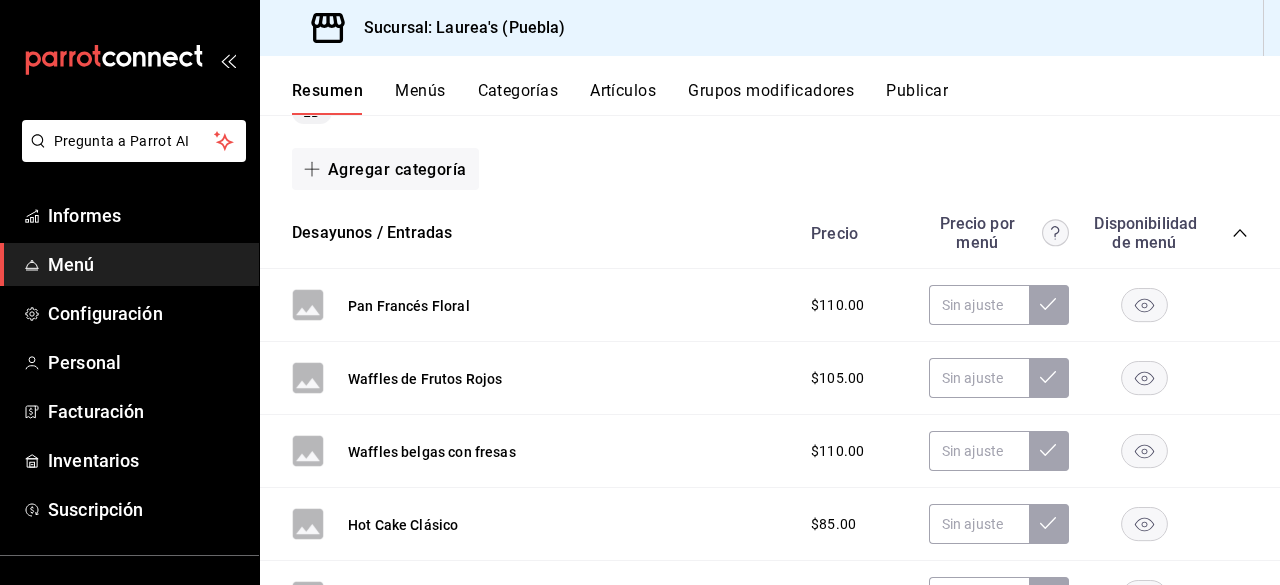 scroll, scrollTop: 300, scrollLeft: 0, axis: vertical 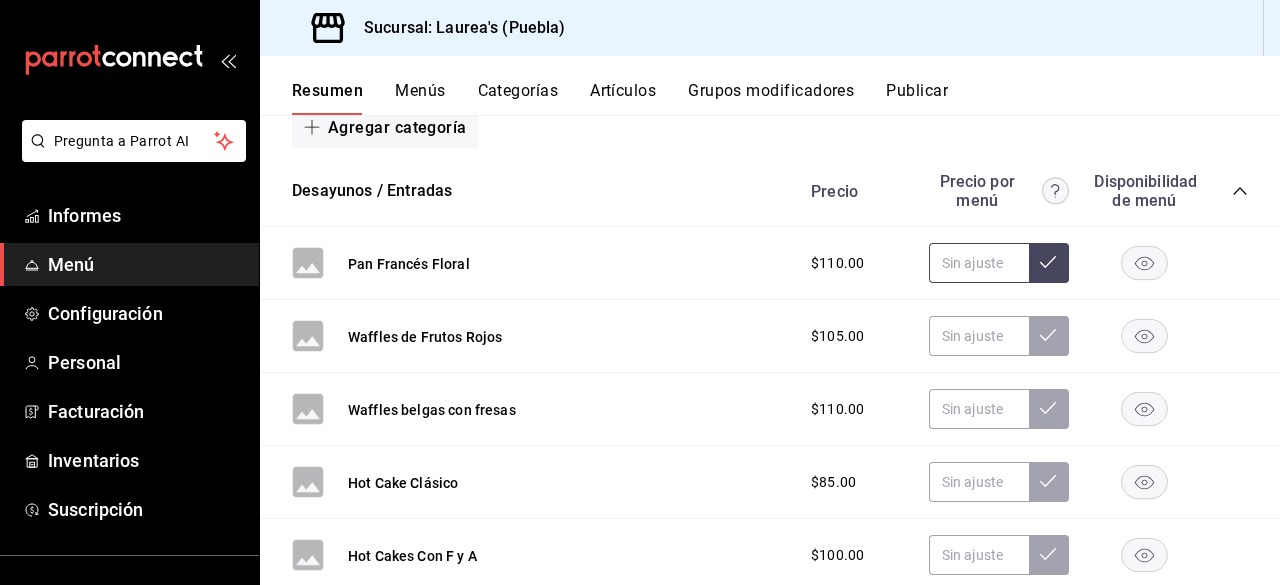 click at bounding box center (979, 263) 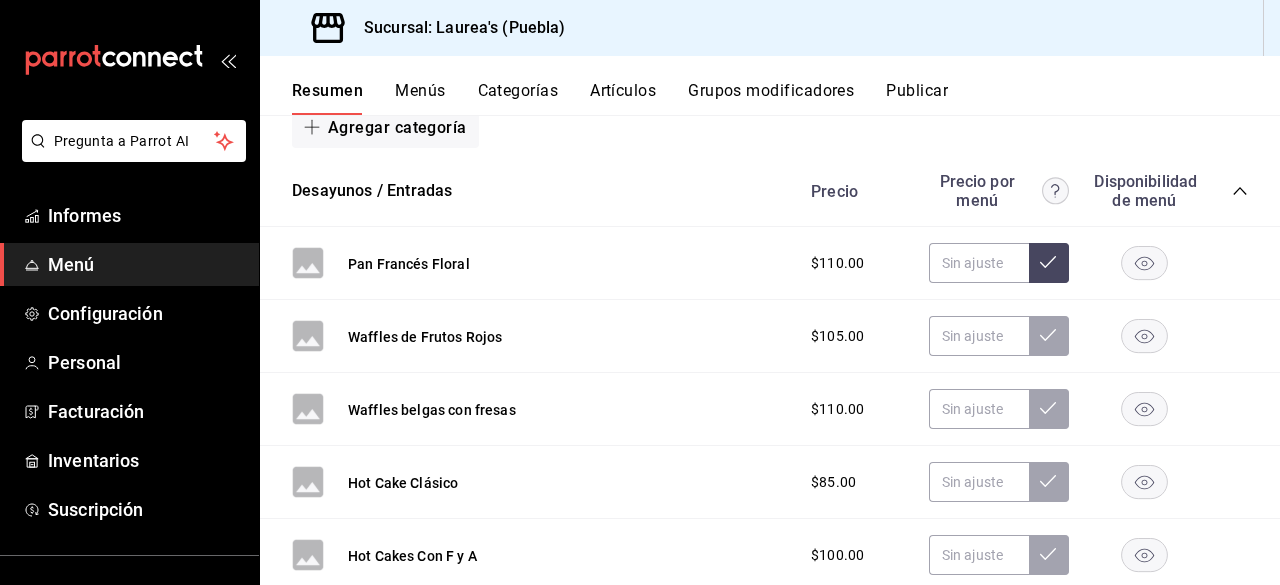 click on "Desayunos / Entradas Precio Precio por menú   Disponibilidad de menú" at bounding box center [770, 191] 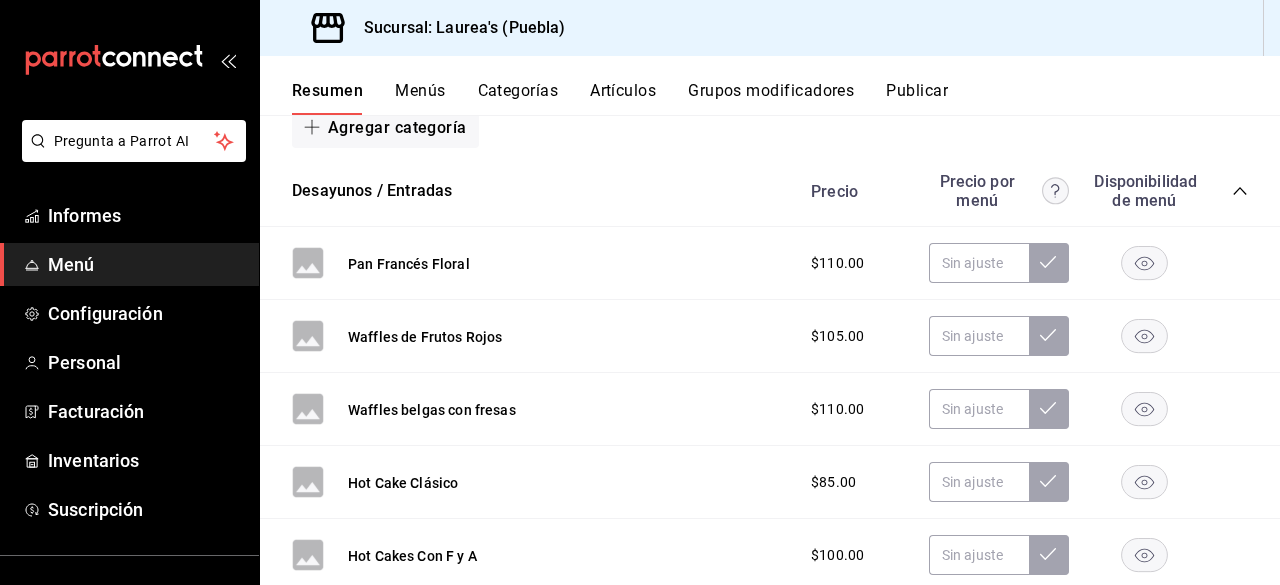 click on "$110.00" at bounding box center (837, 263) 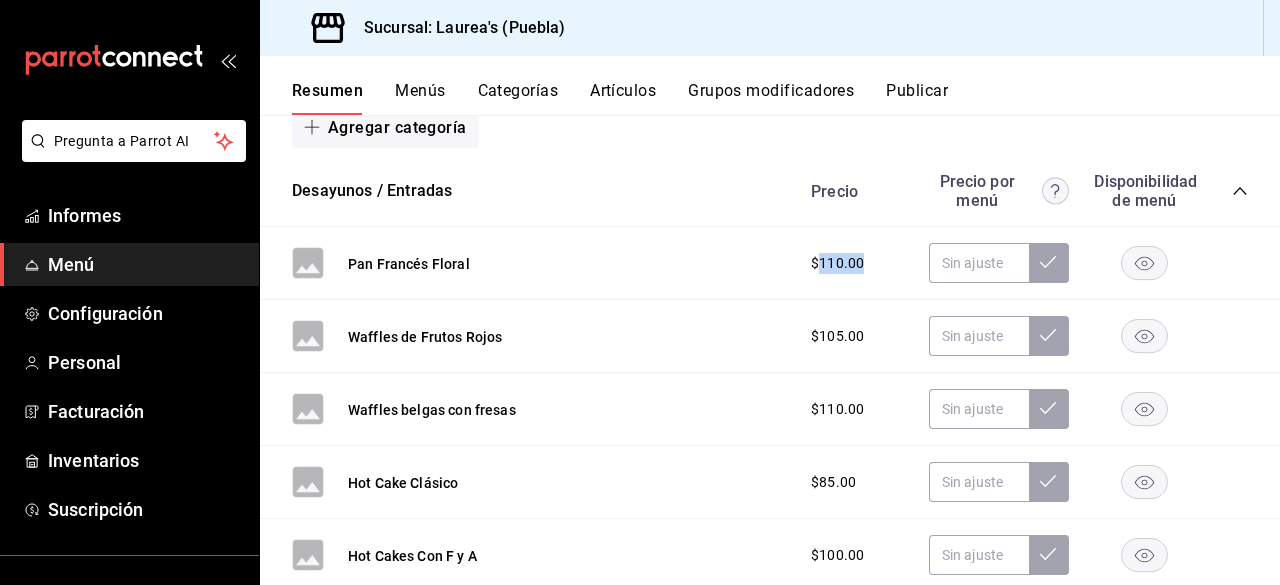 click on "$110.00" at bounding box center (837, 263) 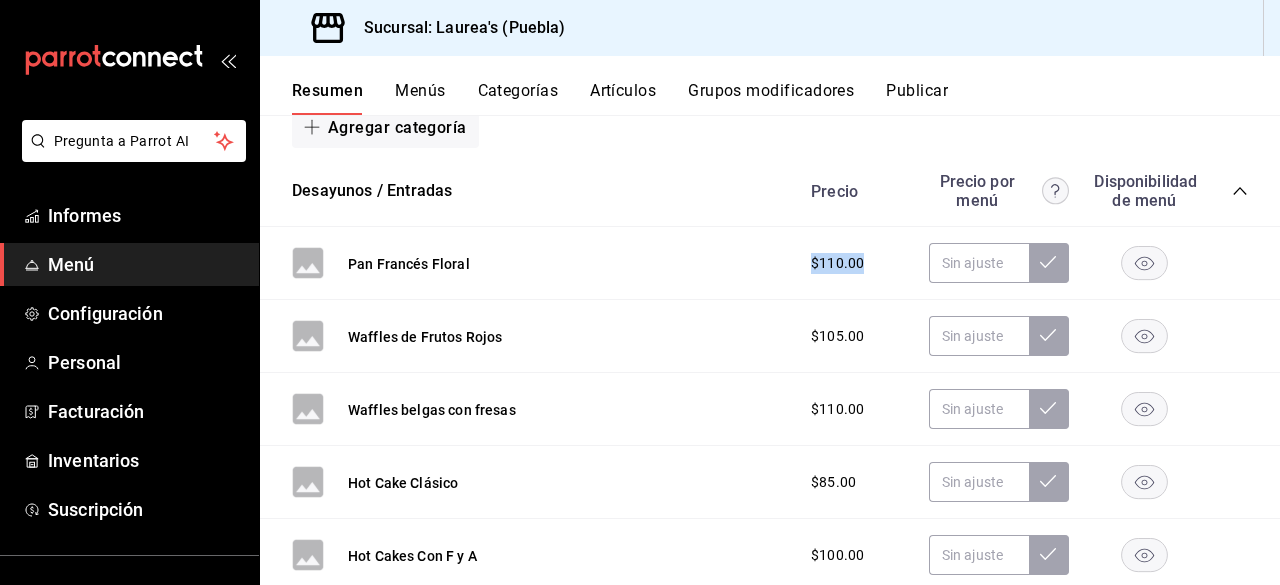 click on "$110.00" at bounding box center [837, 263] 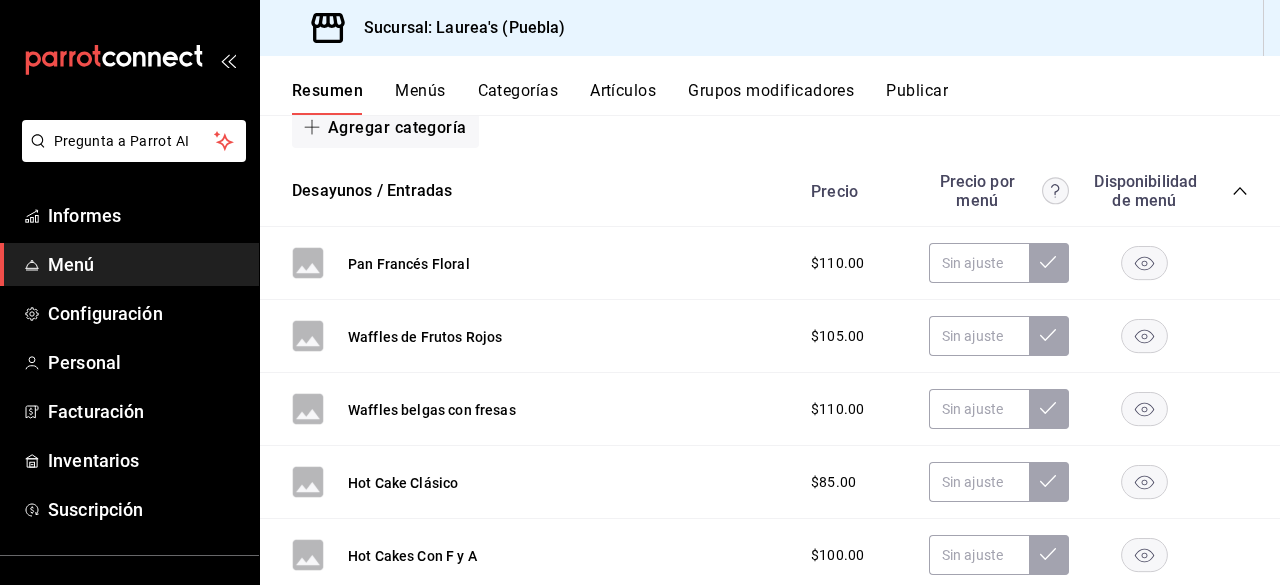 click on "Desayunos / Entradas Precio Precio por menú   Disponibilidad de menú" at bounding box center [770, 191] 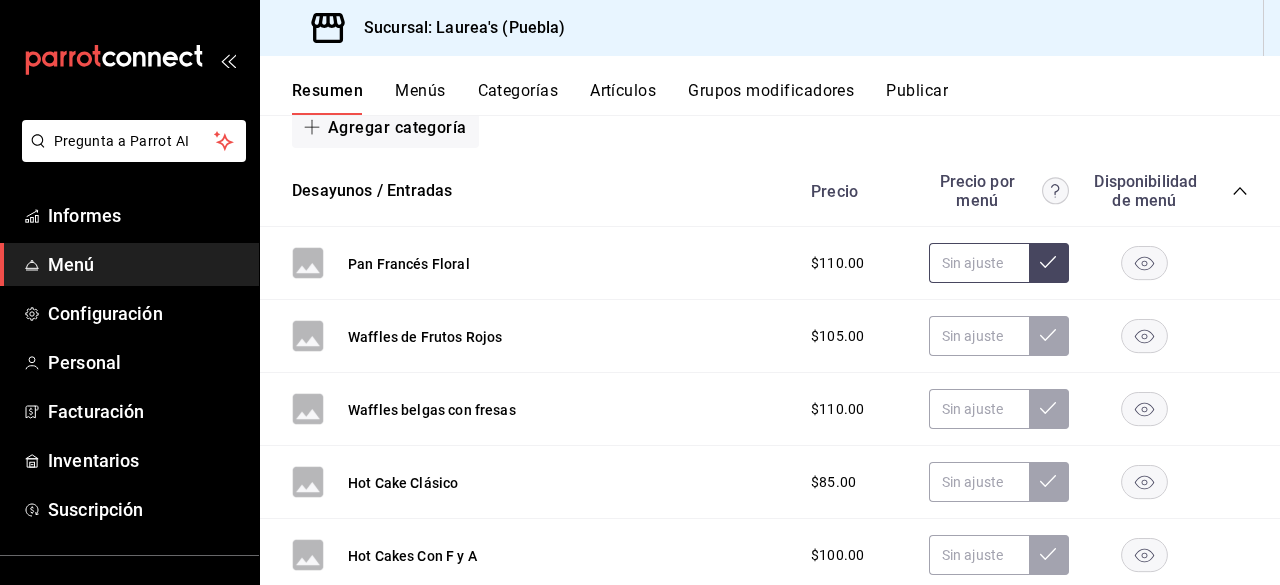 click at bounding box center [979, 263] 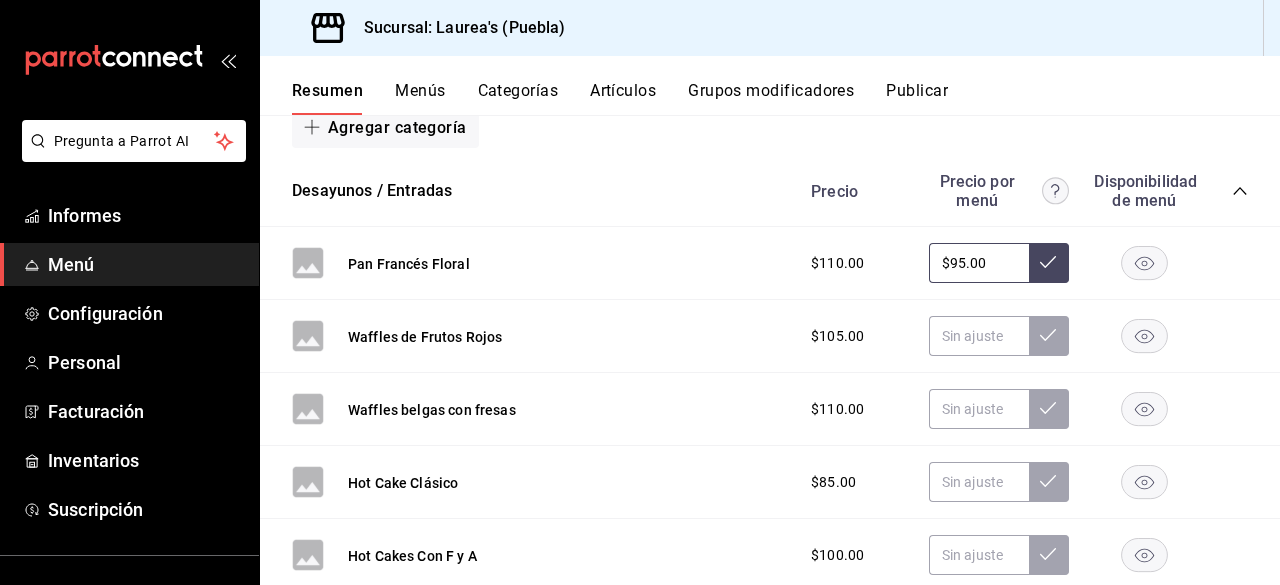 type on "$95.00" 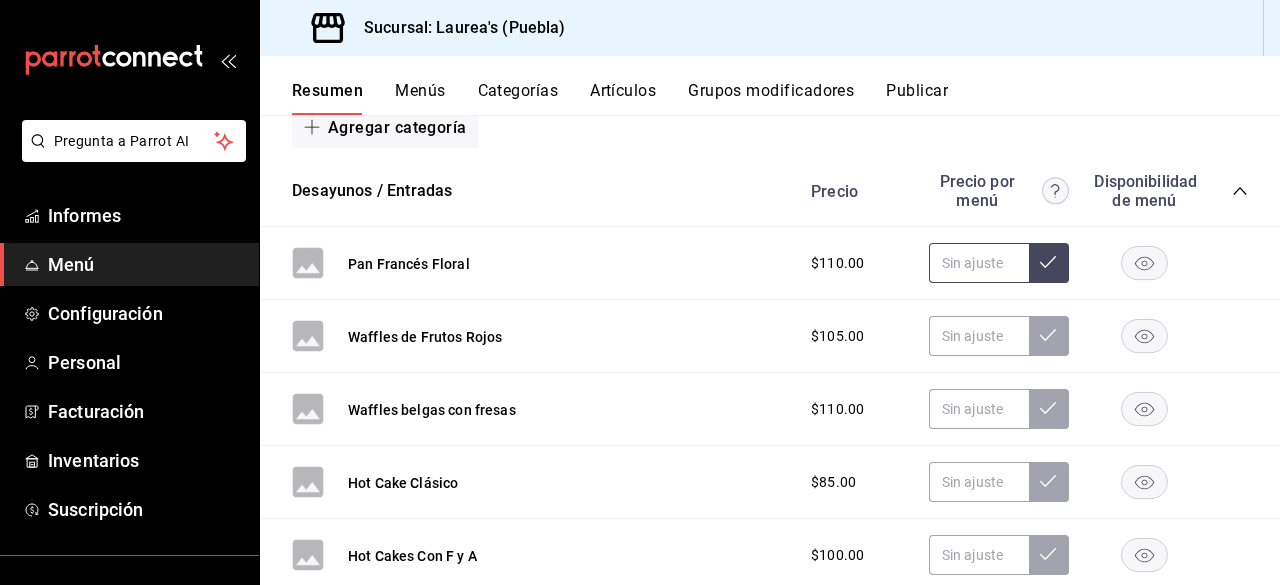 click at bounding box center (1049, 263) 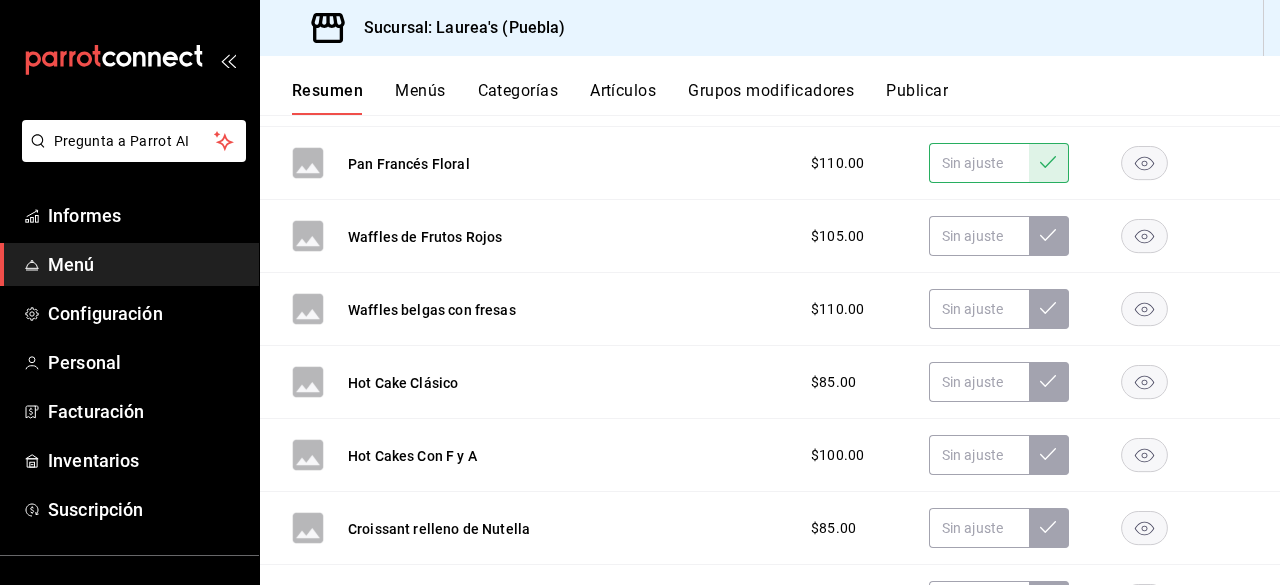 scroll, scrollTop: 200, scrollLeft: 0, axis: vertical 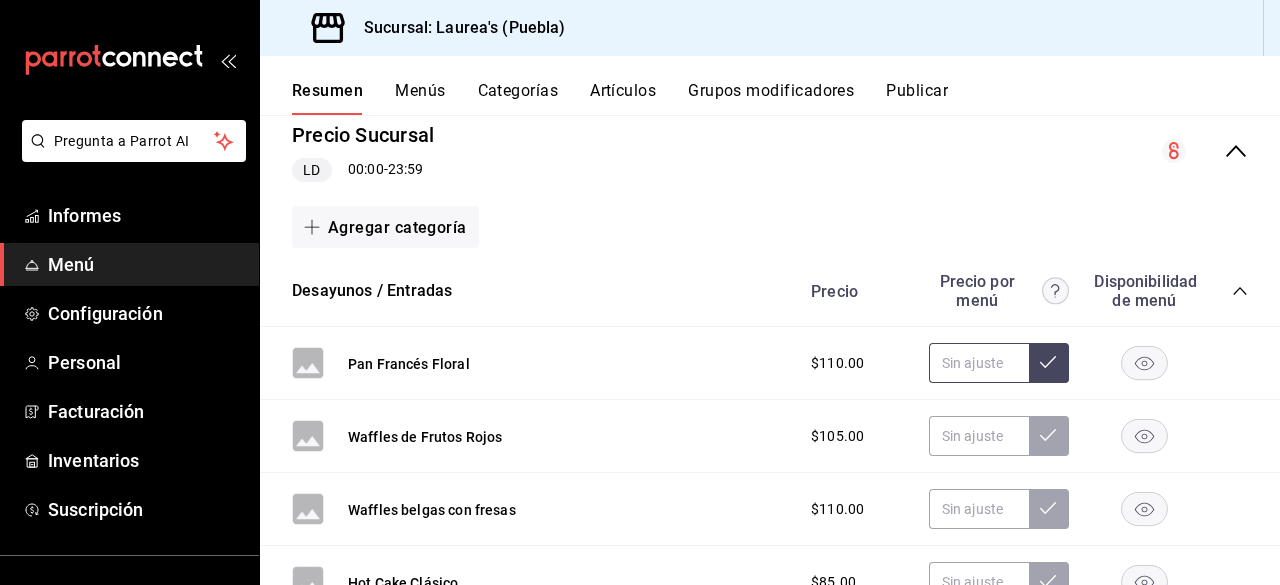 click at bounding box center [979, 363] 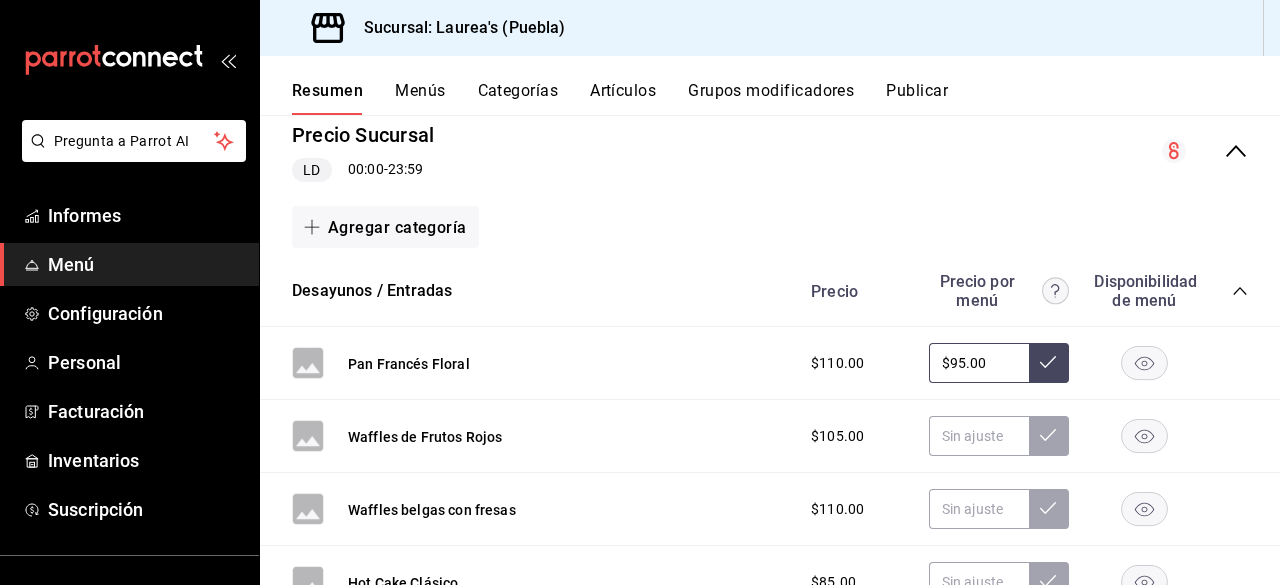 click 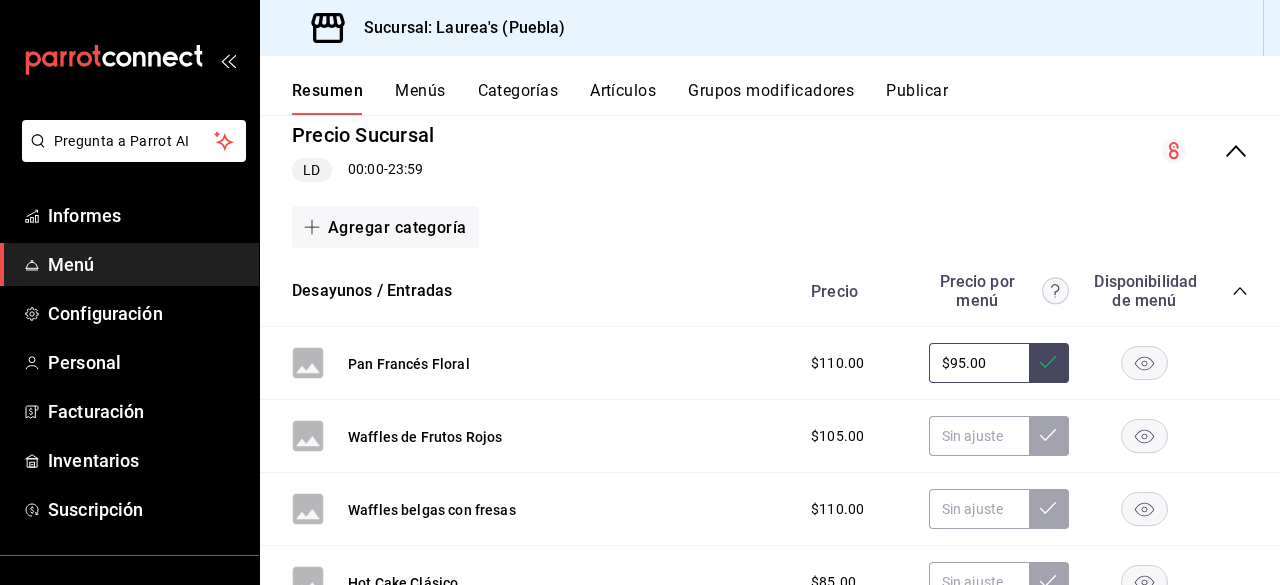 drag, startPoint x: 976, startPoint y: 359, endPoint x: 788, endPoint y: 388, distance: 190.22356 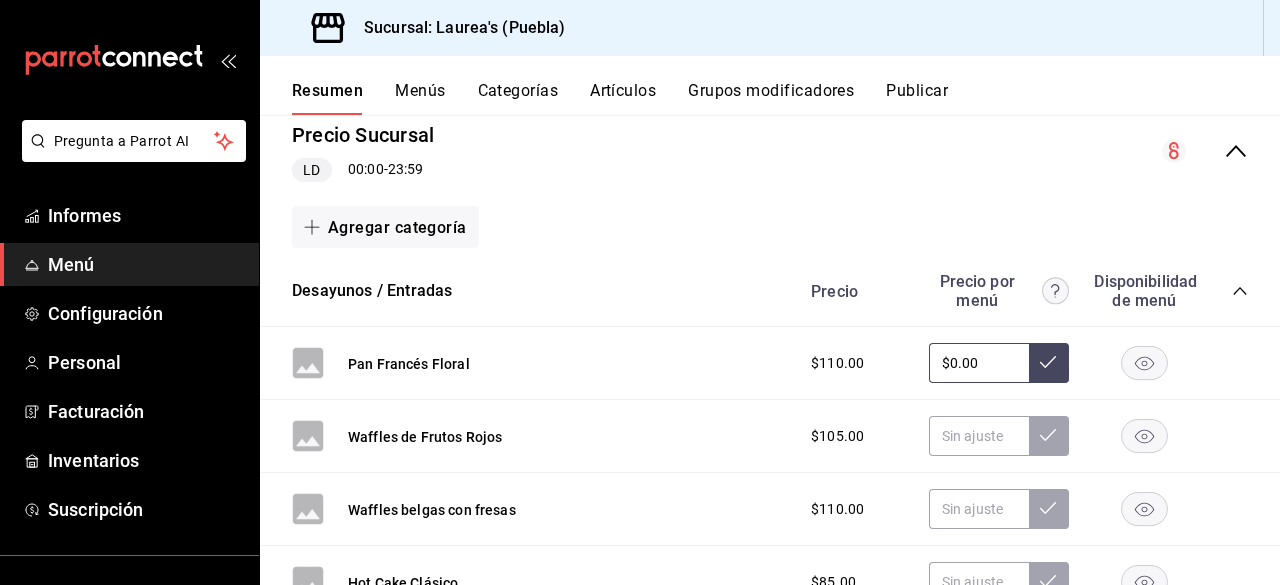 type on "$0.00" 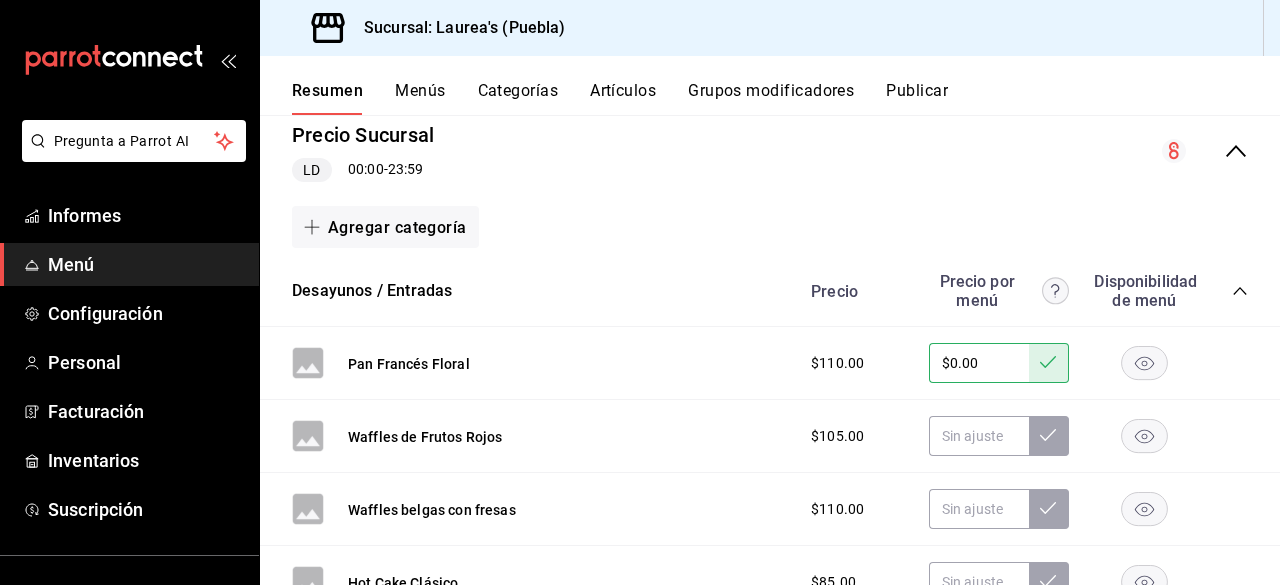 click 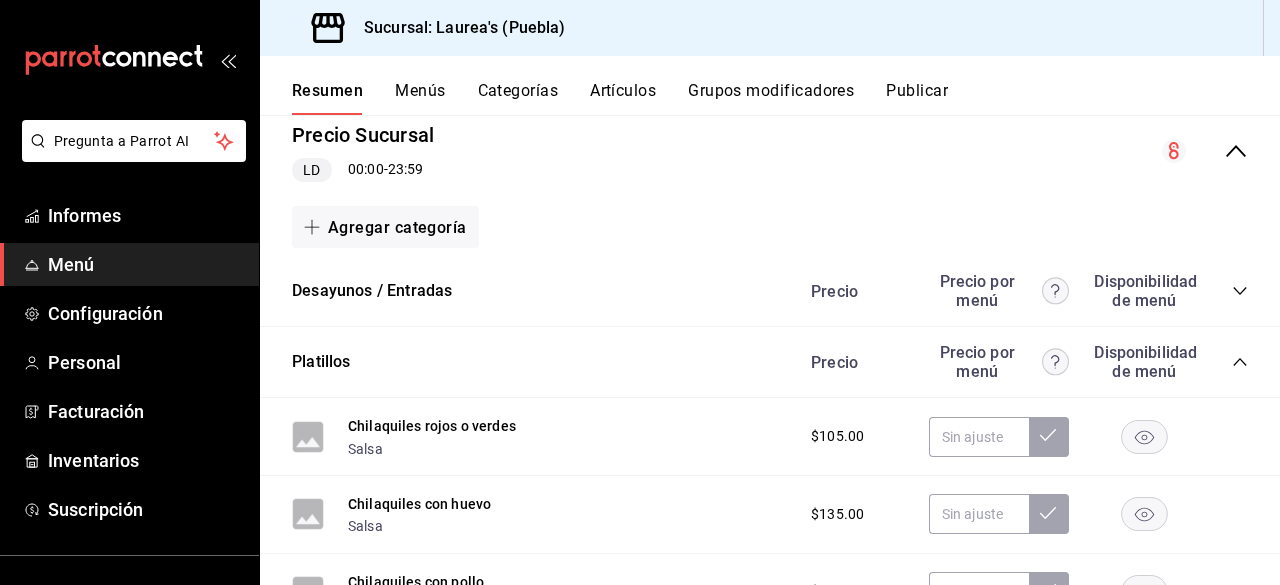 click 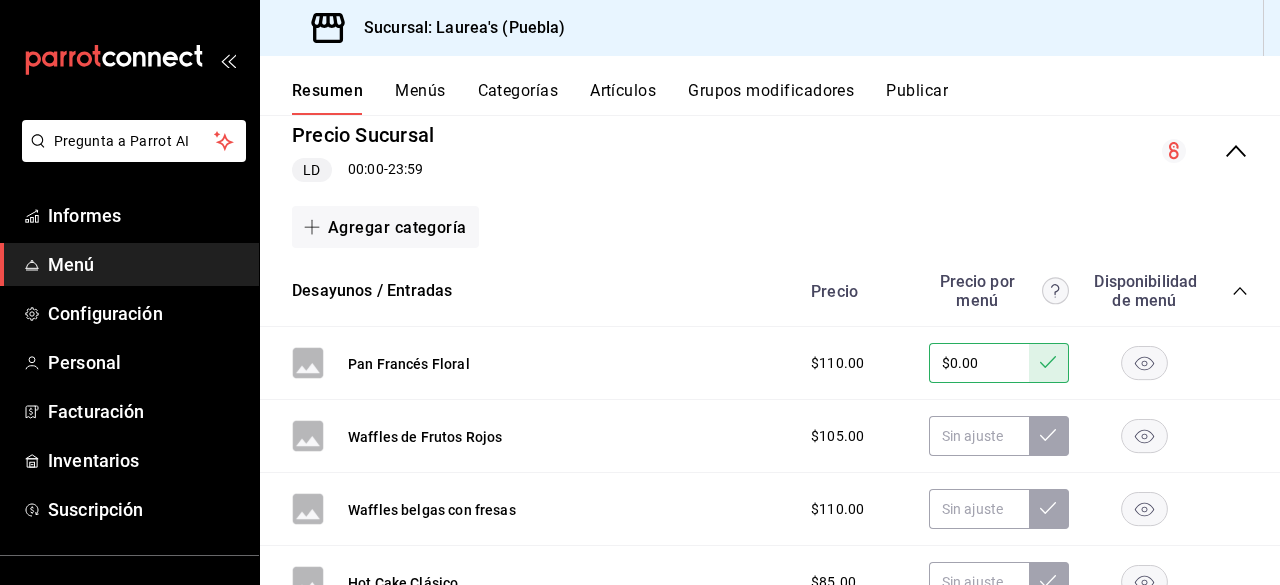 click 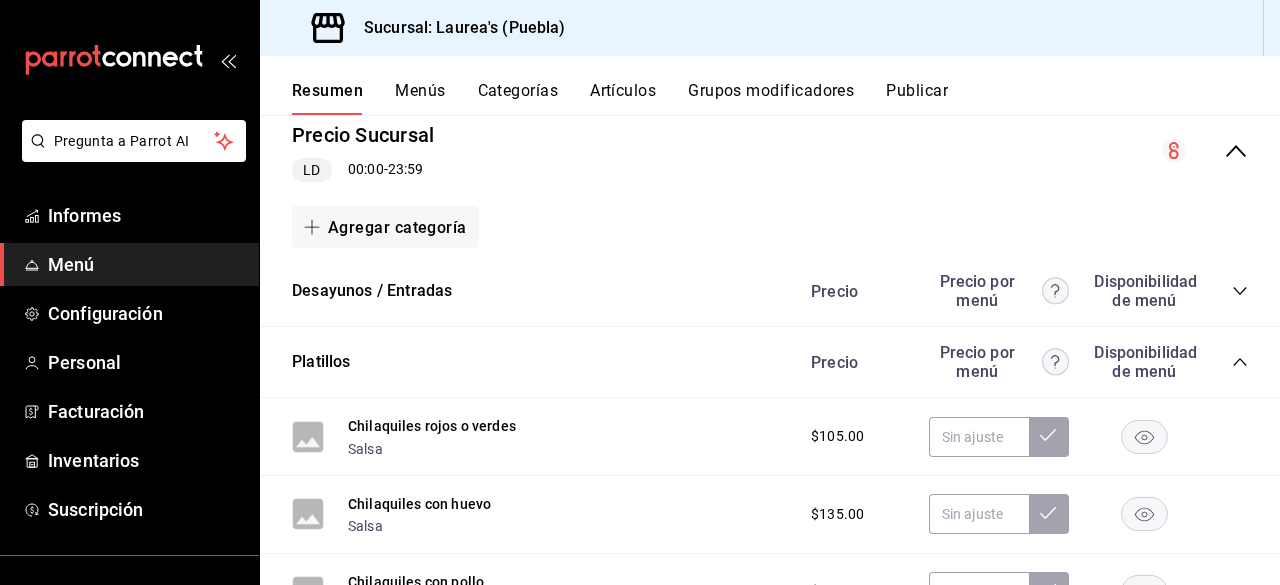 click on "Precio Precio por menú   Disponibilidad de menú" at bounding box center [1019, 362] 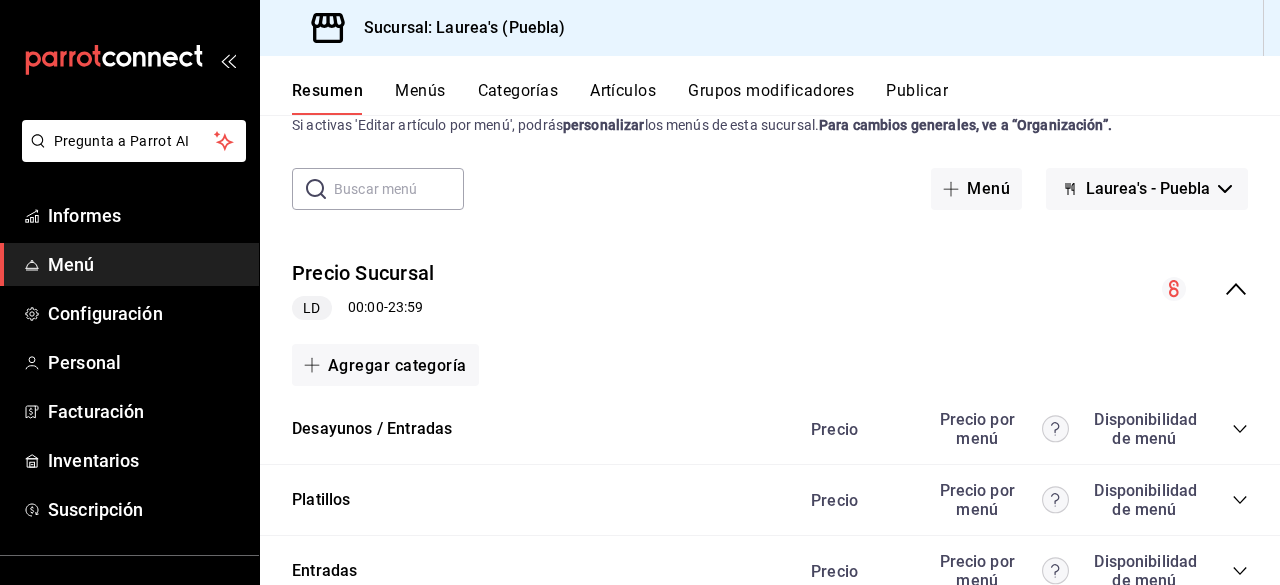 scroll, scrollTop: 0, scrollLeft: 0, axis: both 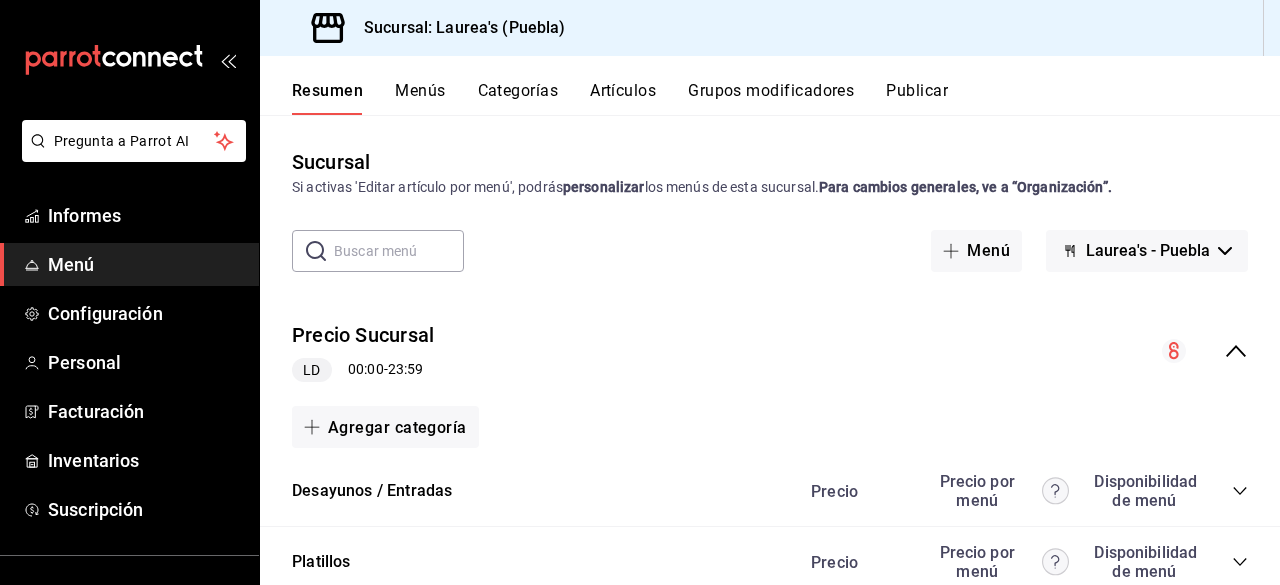 click 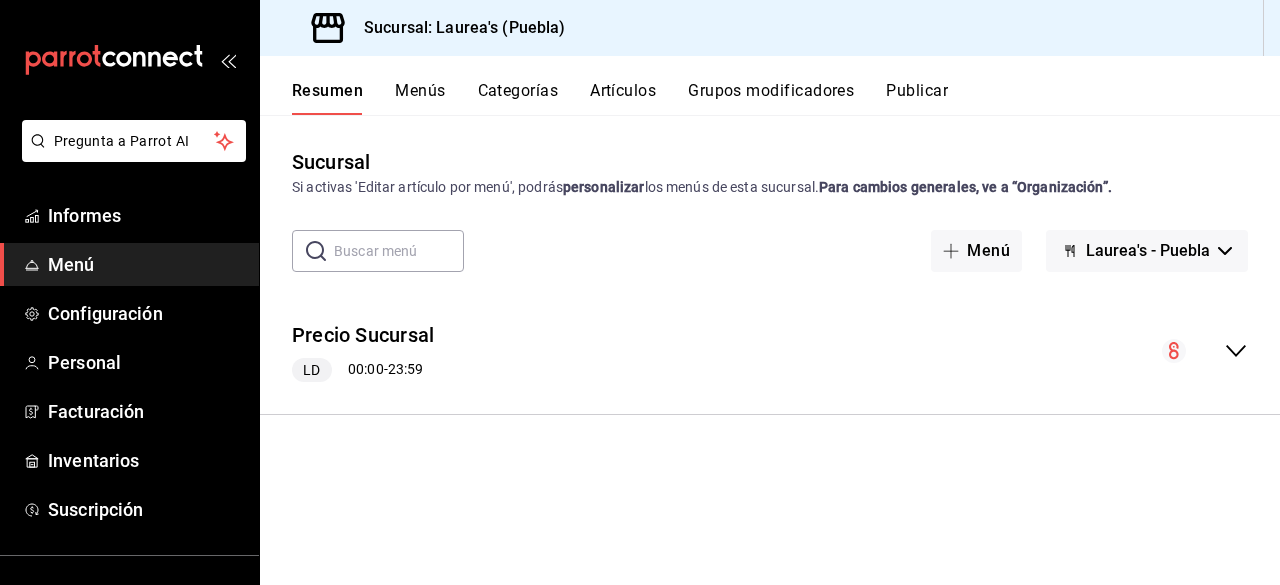 click 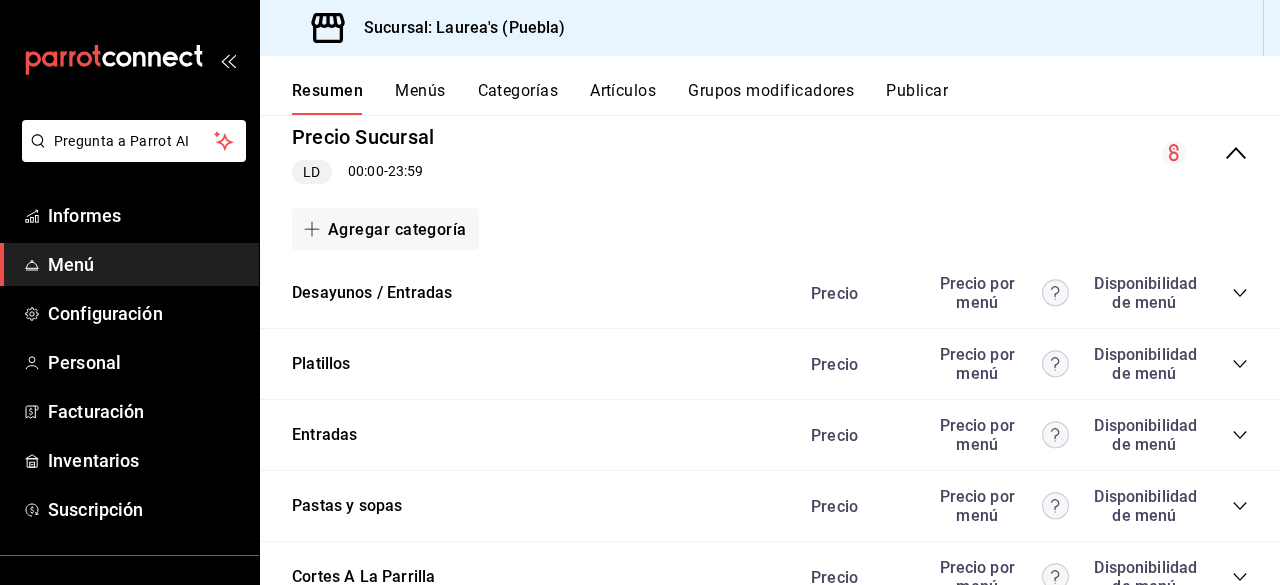 scroll, scrollTop: 200, scrollLeft: 0, axis: vertical 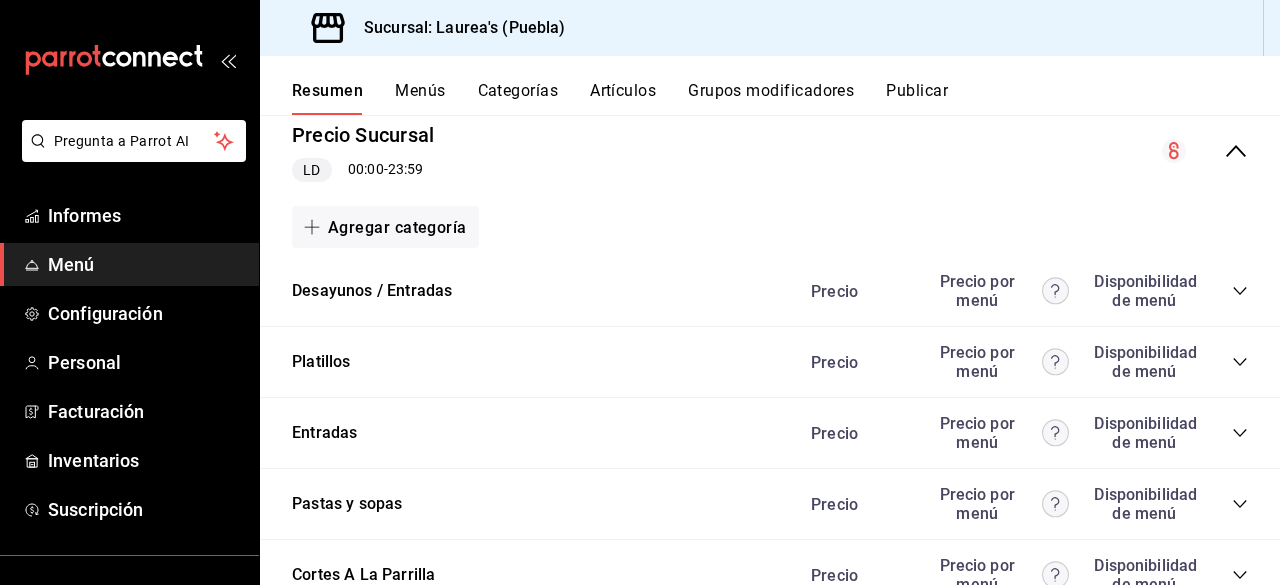 click 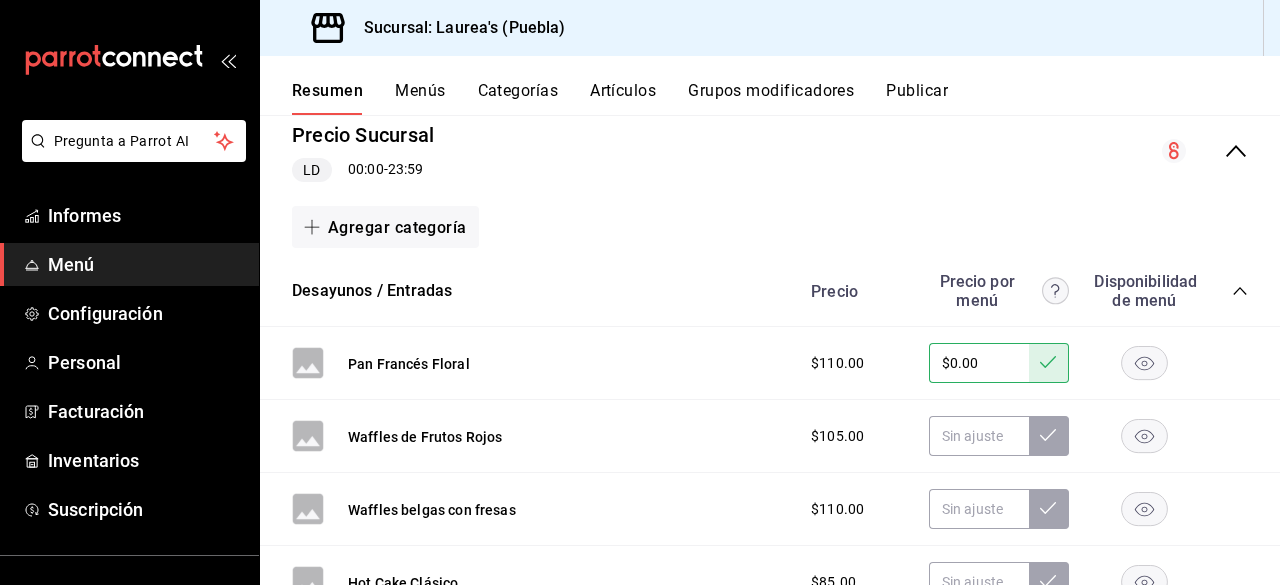 click 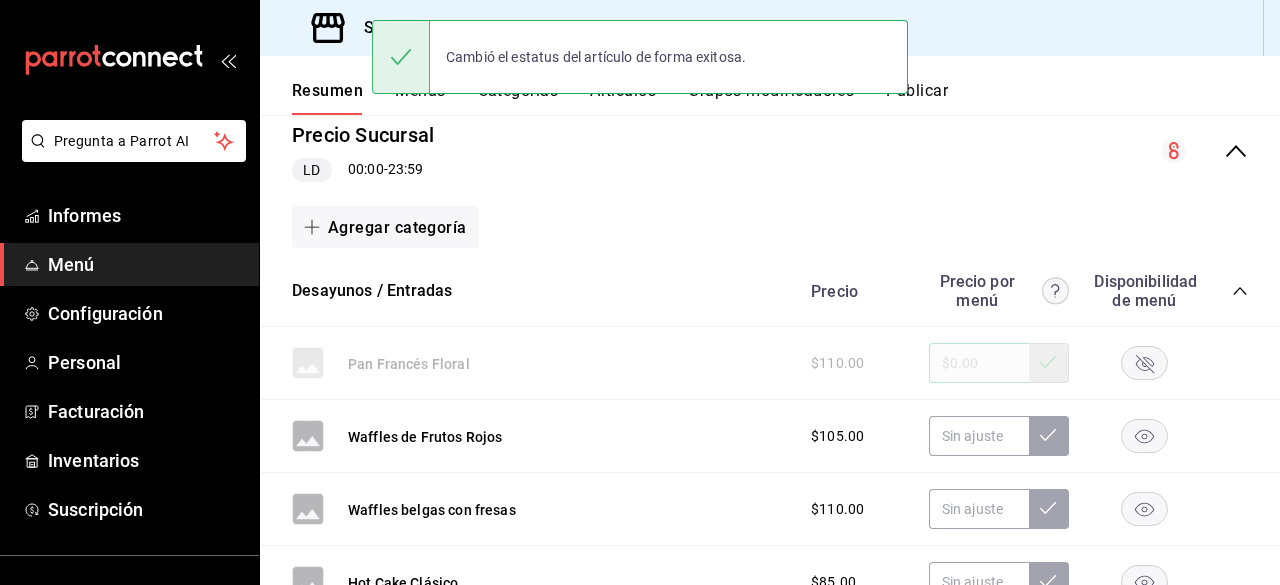 click 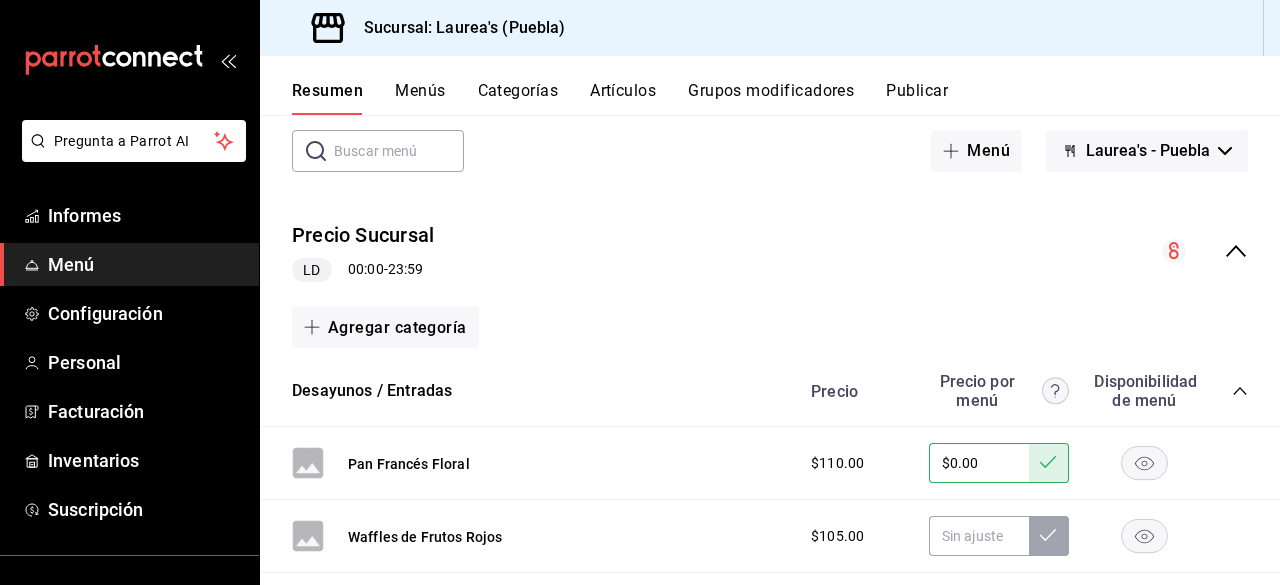 scroll, scrollTop: 0, scrollLeft: 0, axis: both 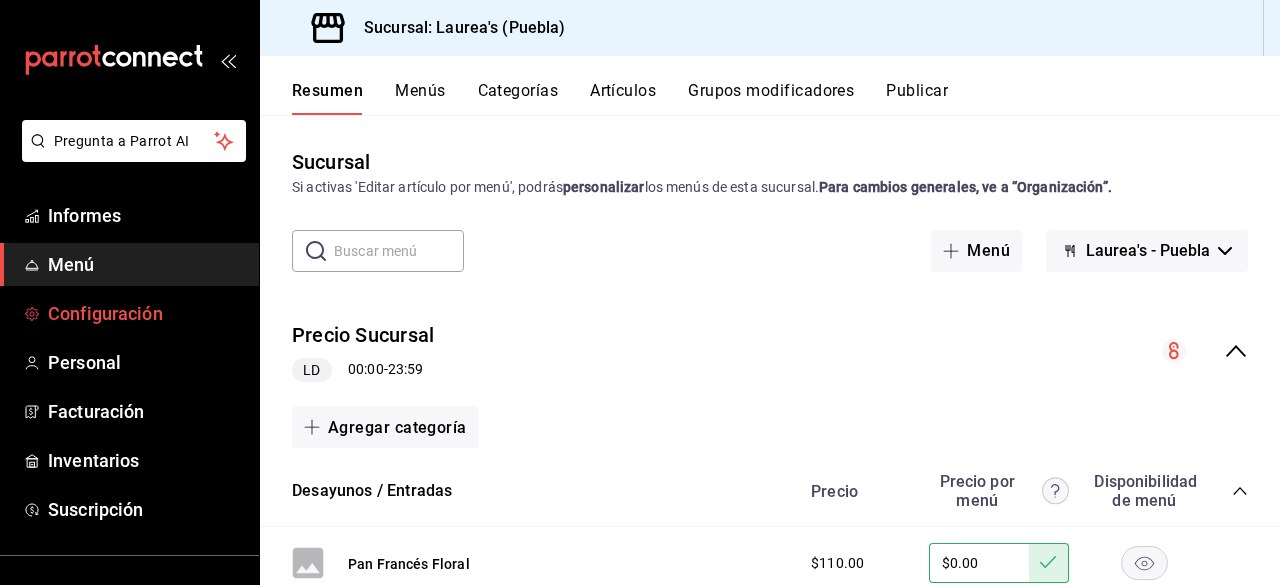 click on "Configuración" at bounding box center (105, 313) 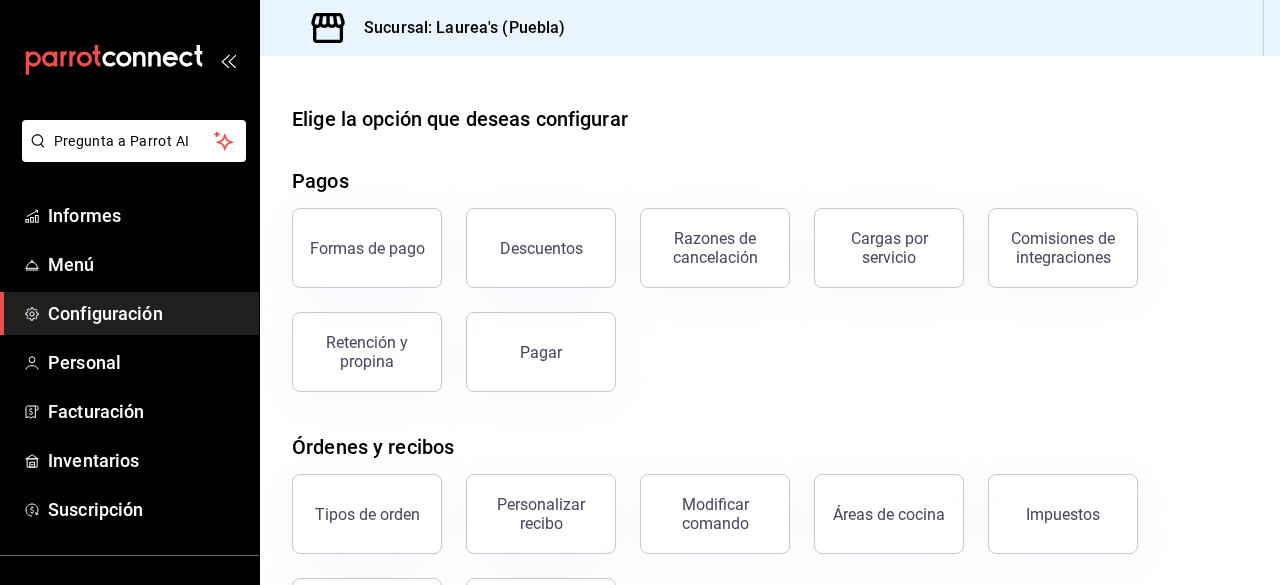 scroll, scrollTop: 0, scrollLeft: 0, axis: both 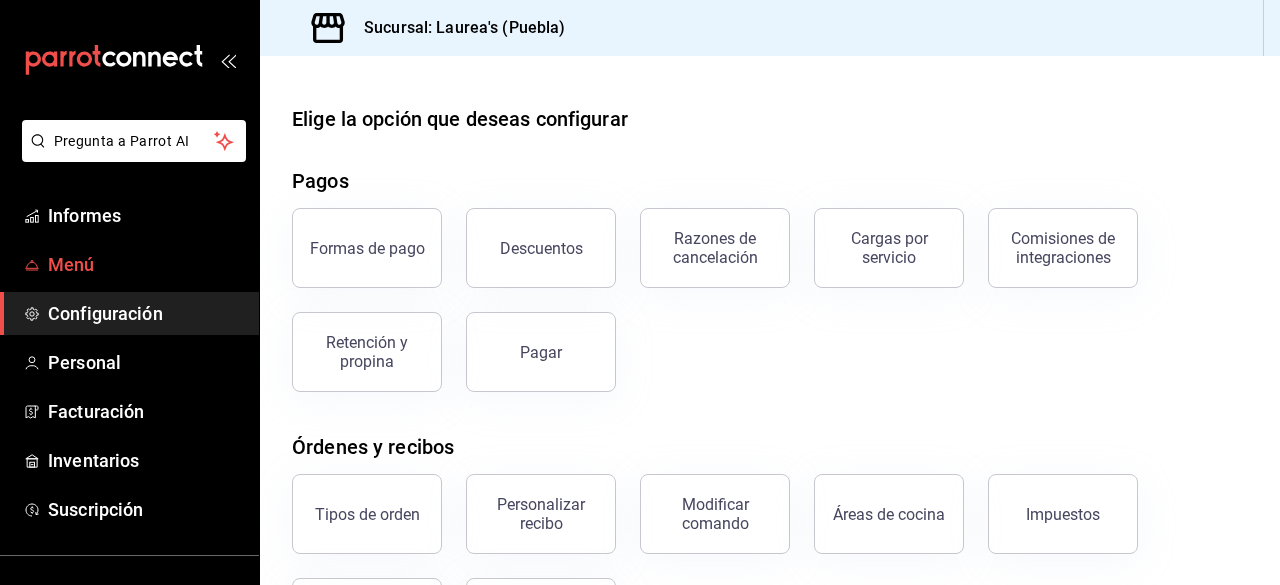 click on "Menú" at bounding box center (129, 264) 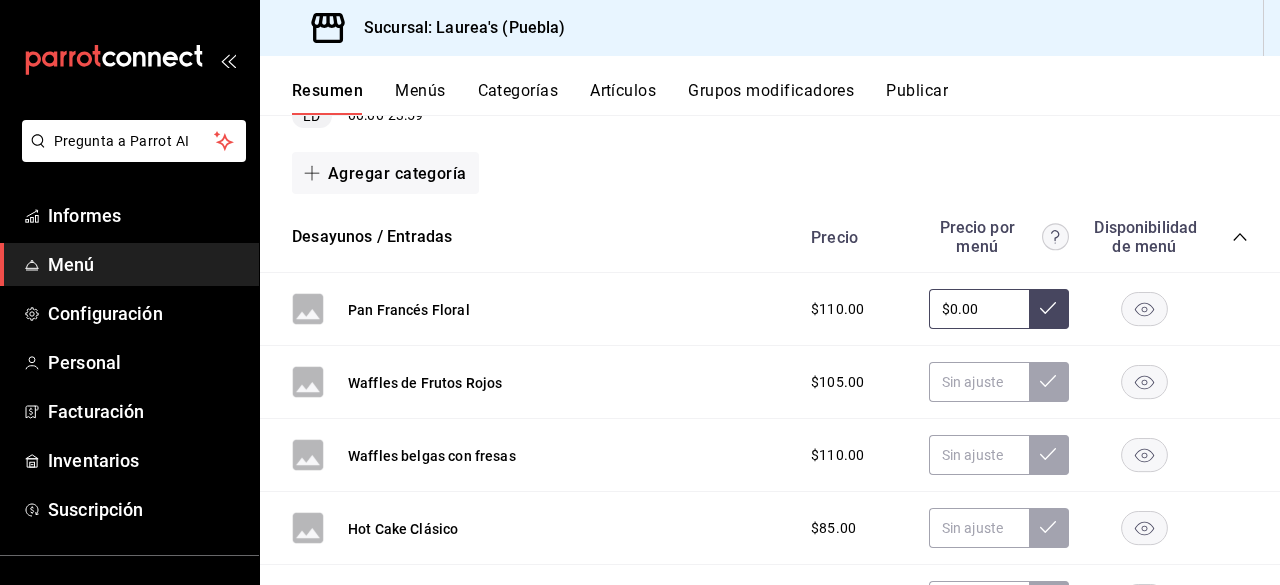 scroll, scrollTop: 300, scrollLeft: 0, axis: vertical 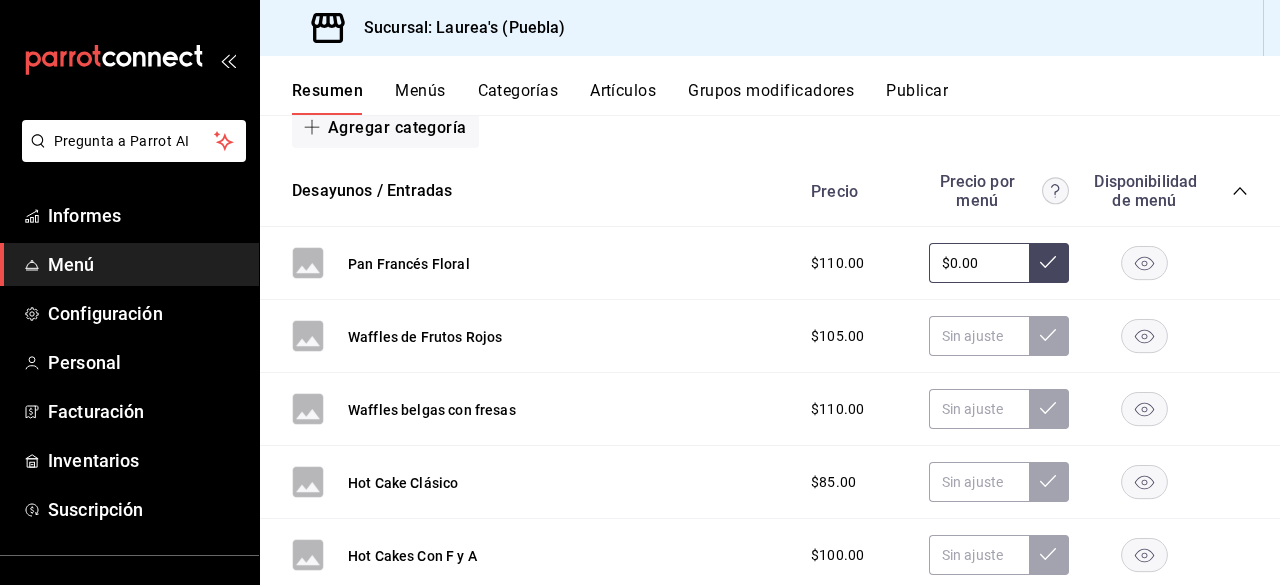 click on "$110.00" at bounding box center [837, 263] 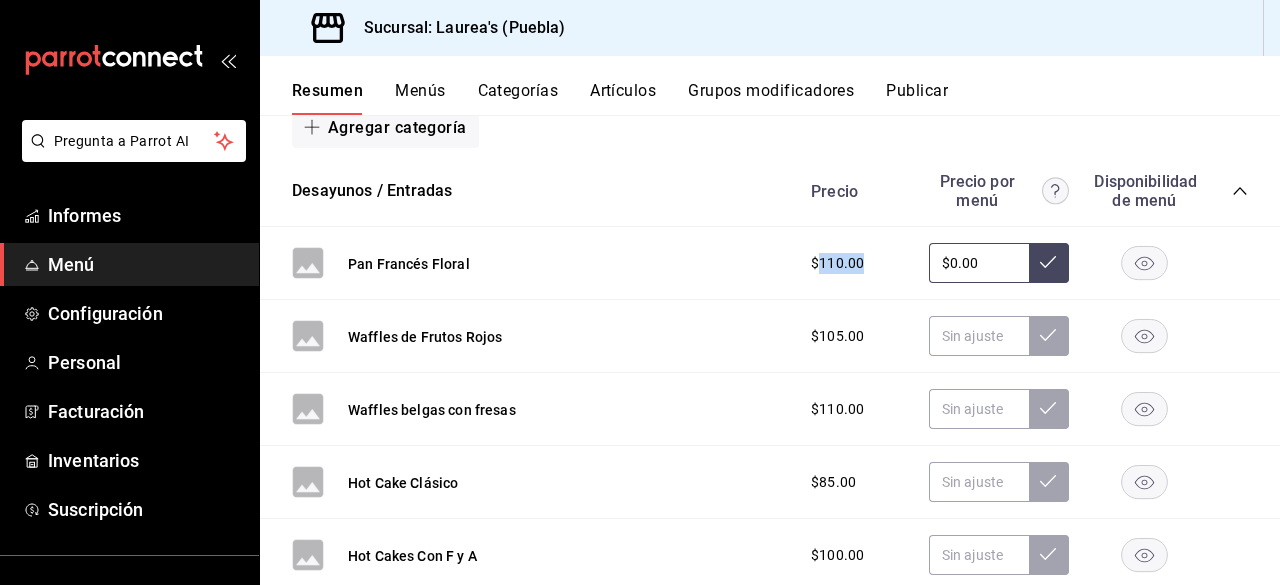 click on "$110.00" at bounding box center [837, 263] 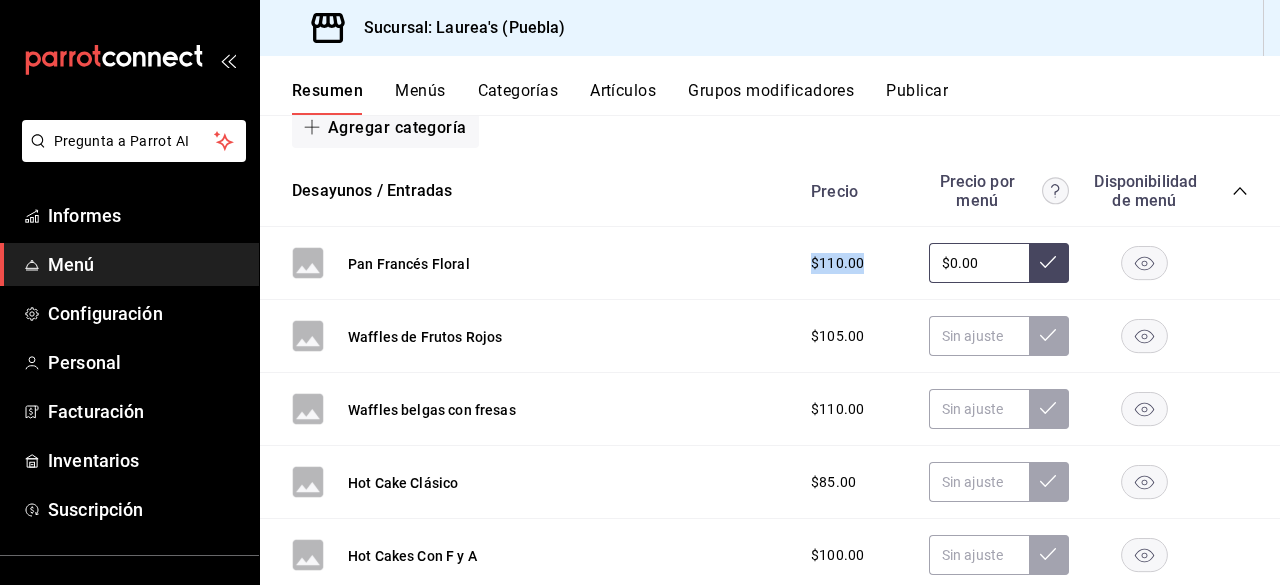 click on "$110.00" at bounding box center (837, 263) 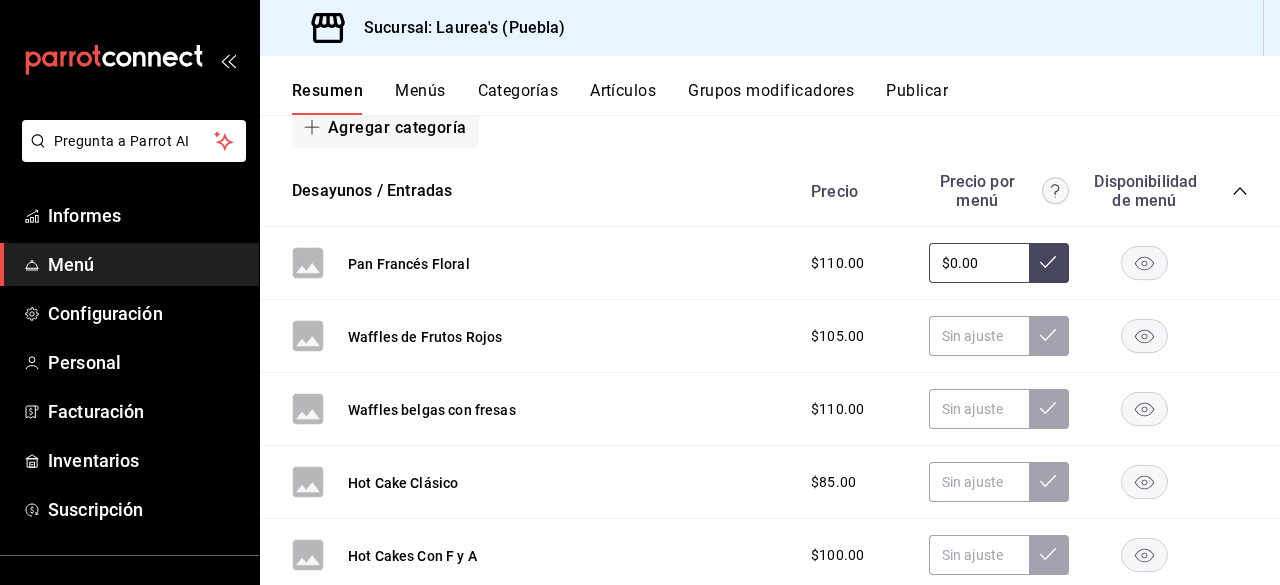 click on "$0.00" at bounding box center [979, 263] 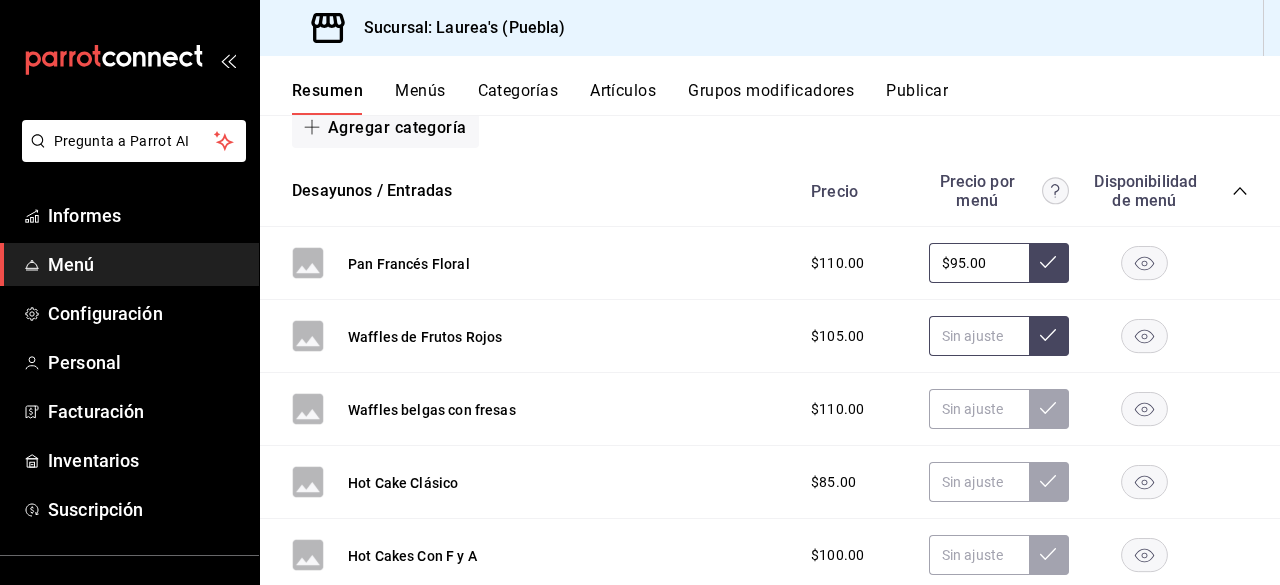 click at bounding box center [979, 336] 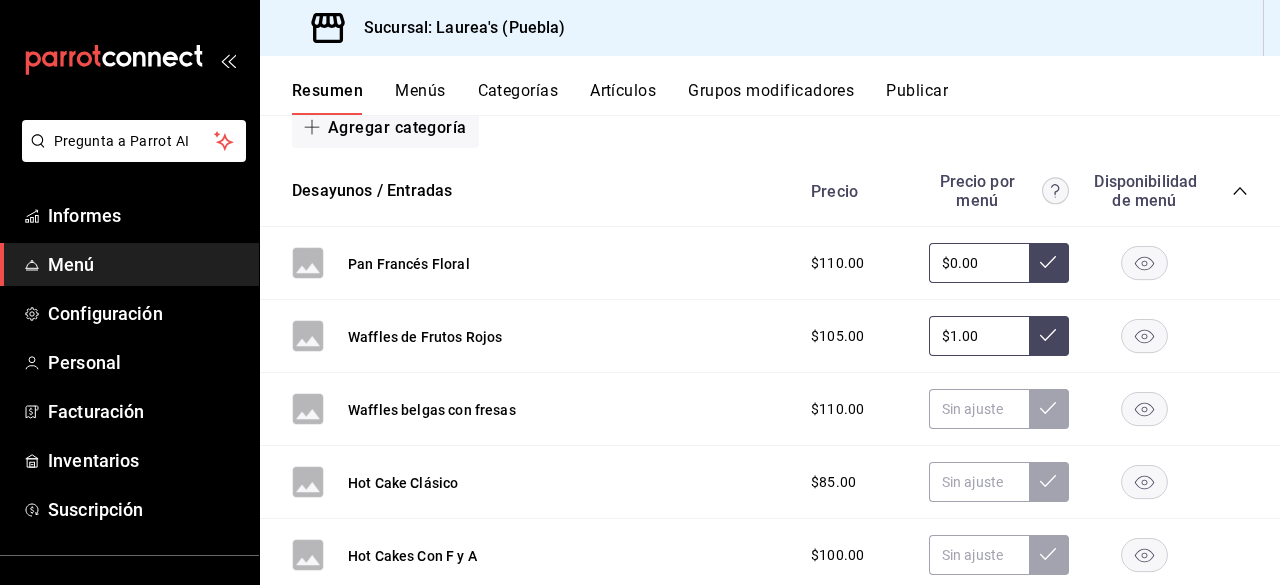 type on "$10.00" 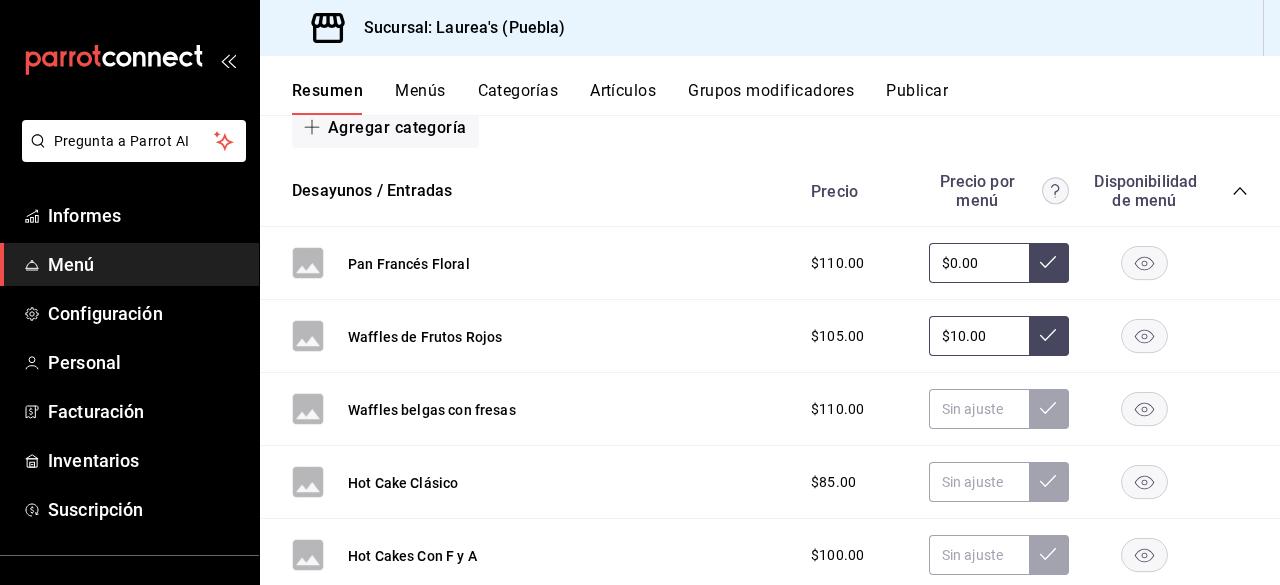 drag, startPoint x: 973, startPoint y: 331, endPoint x: 897, endPoint y: 338, distance: 76.321686 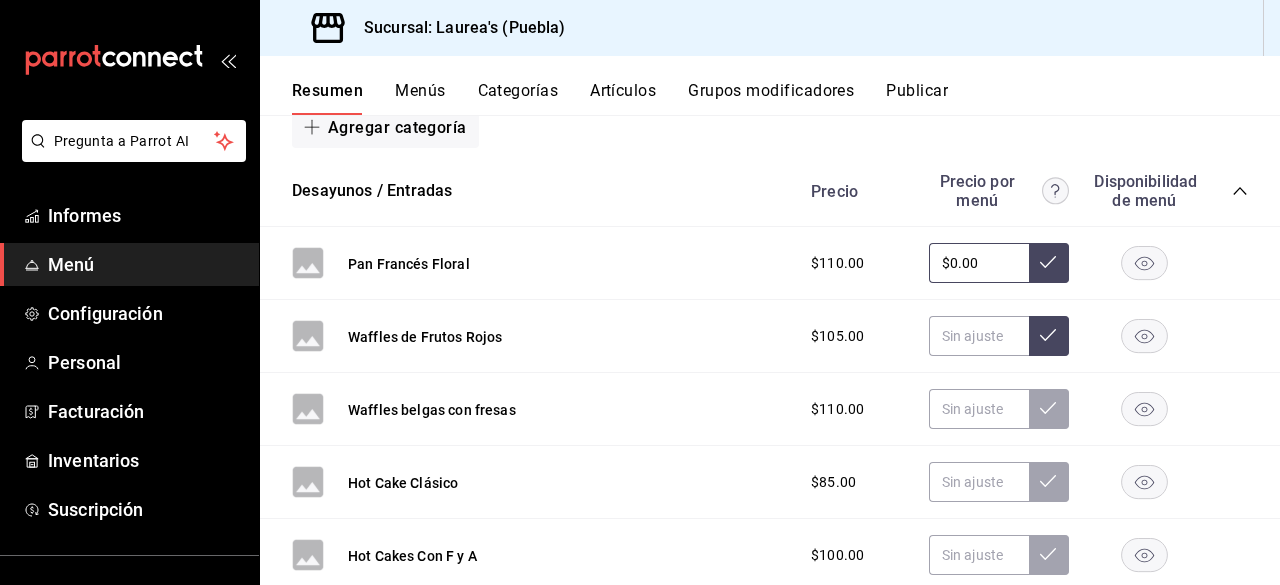 click on "$0.00" at bounding box center (979, 263) 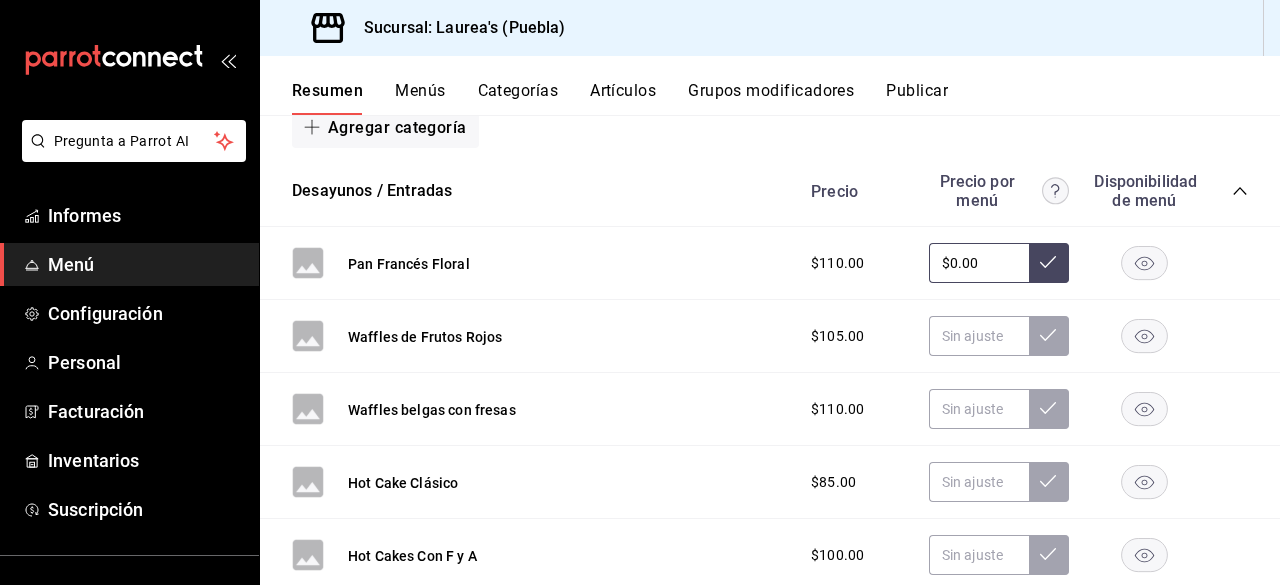click on "$0.00" at bounding box center (979, 263) 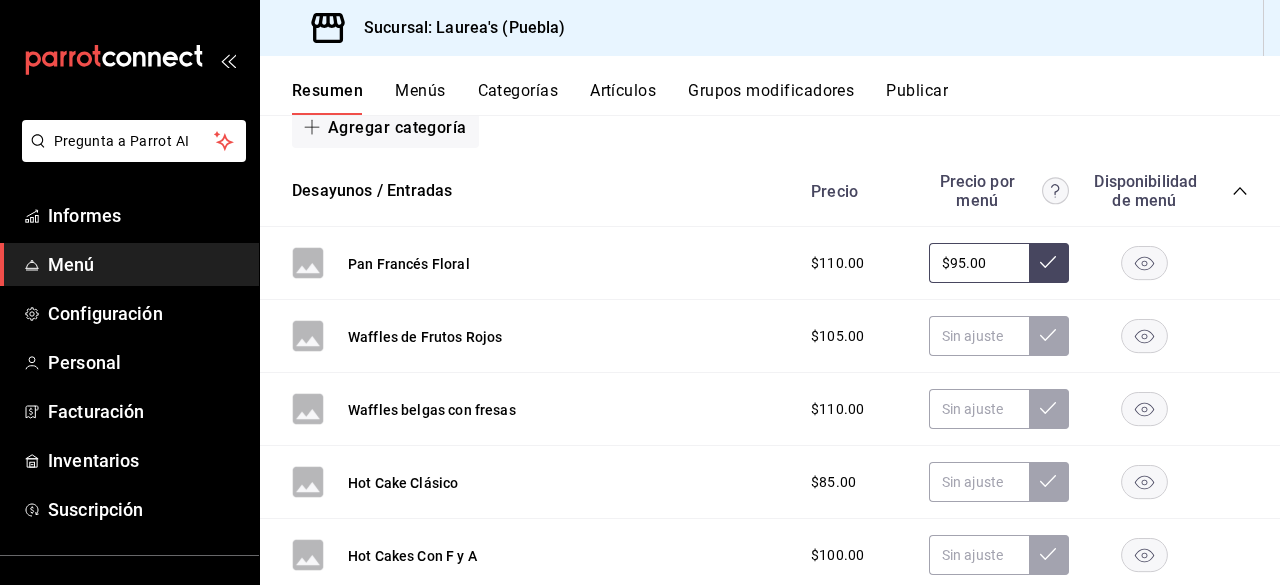 type on "$0.00" 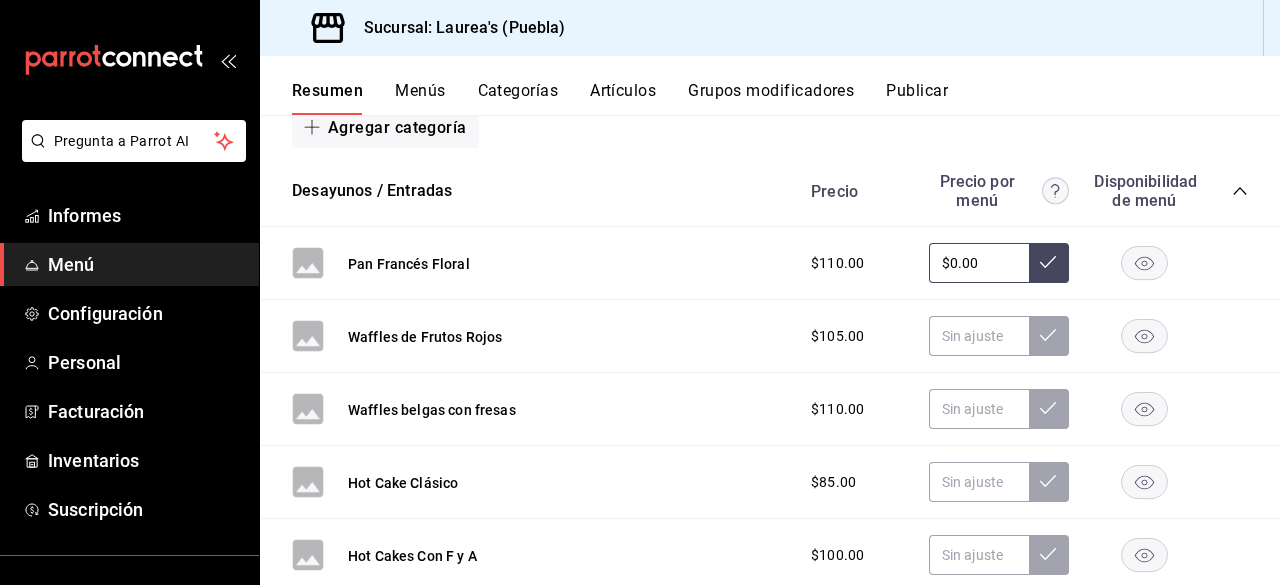 click on "Precio Precio por menú   Disponibilidad de menú" at bounding box center (1019, 191) 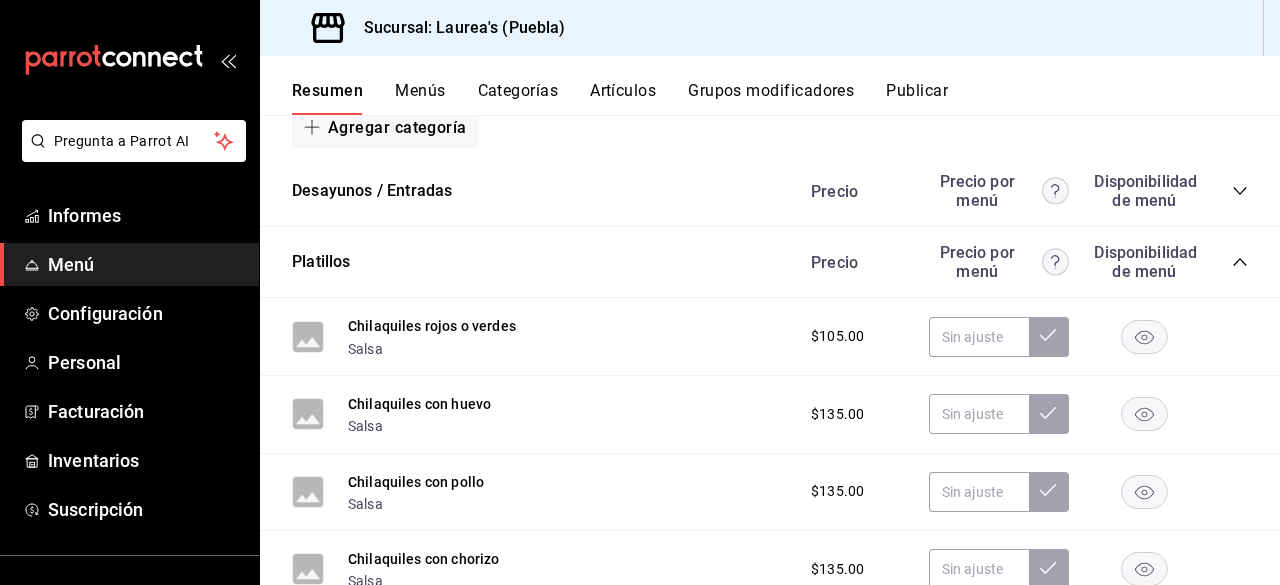 click on "Platillos Precio Precio por menú   Disponibilidad de menú" at bounding box center (770, 262) 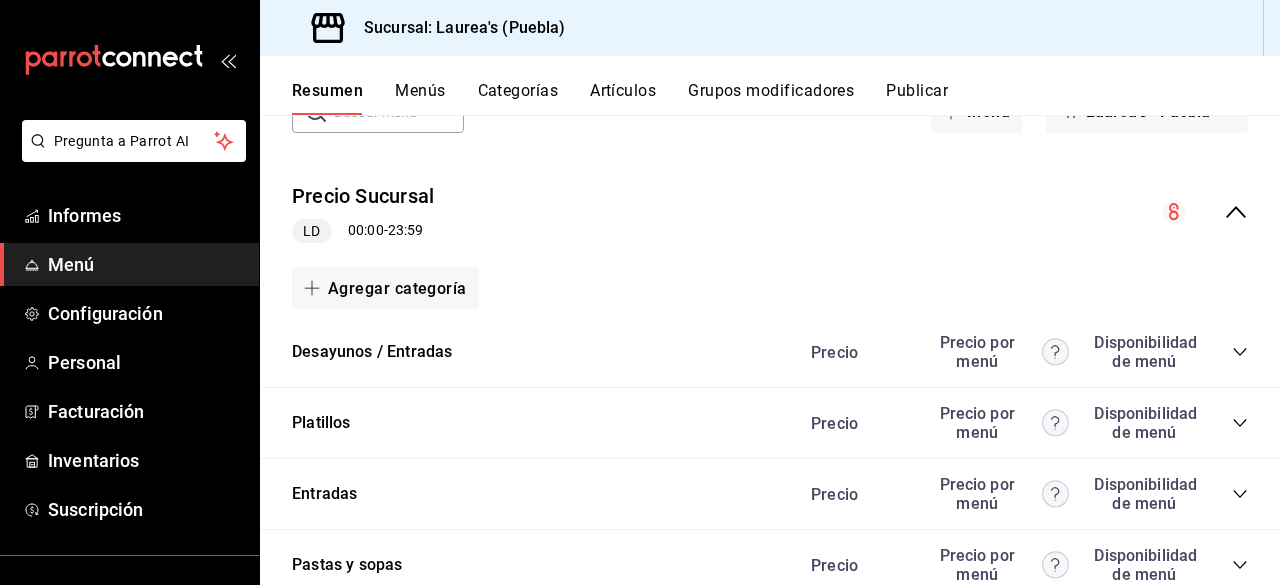scroll, scrollTop: 40, scrollLeft: 0, axis: vertical 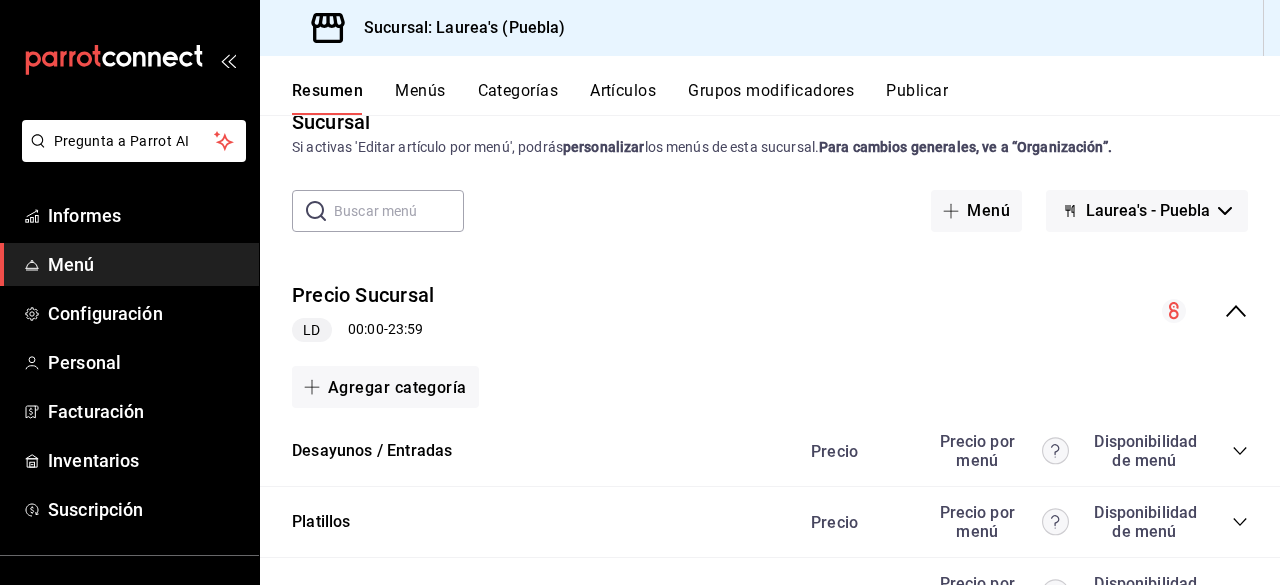 click on "Menús" at bounding box center (420, 90) 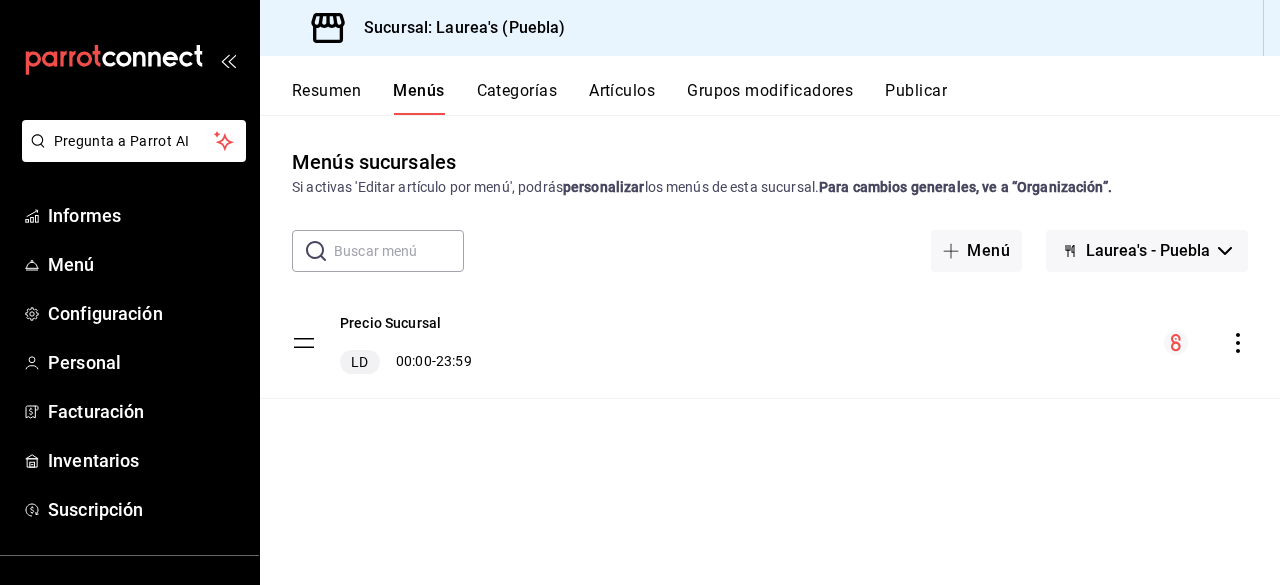 click on "Categorías" at bounding box center [517, 90] 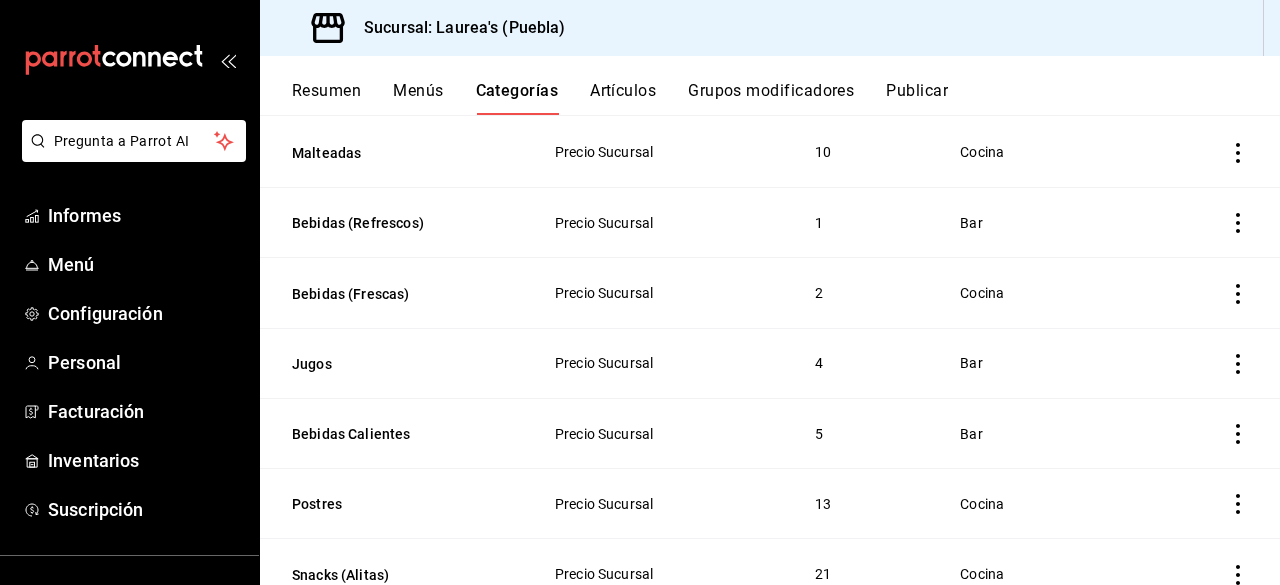 scroll, scrollTop: 0, scrollLeft: 0, axis: both 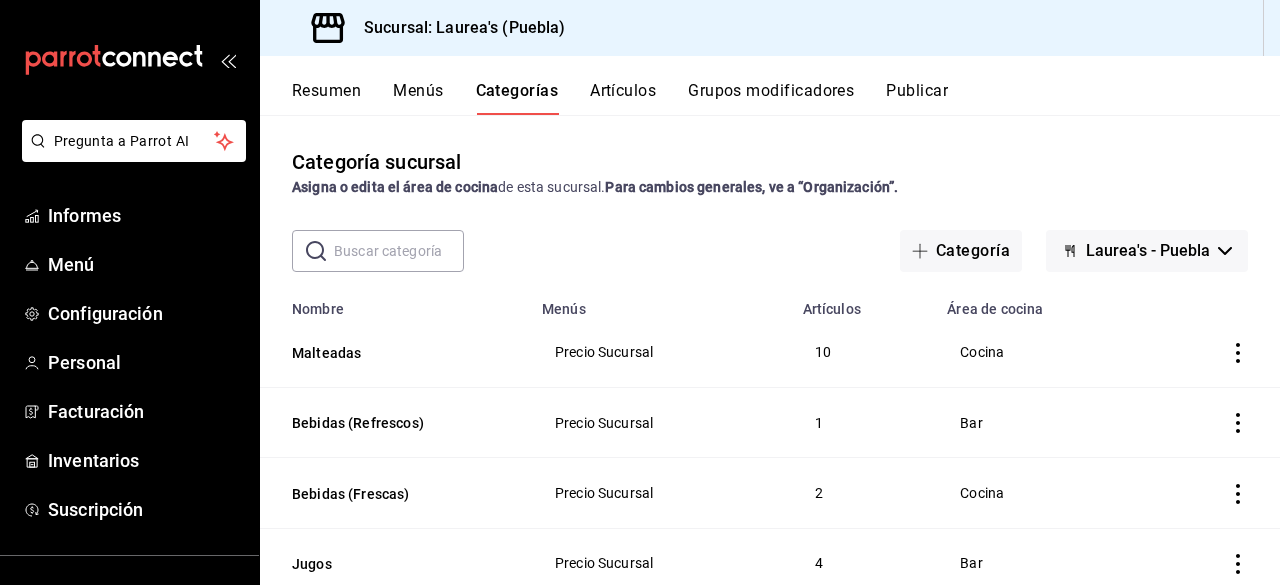 click on "Artículos" at bounding box center (623, 90) 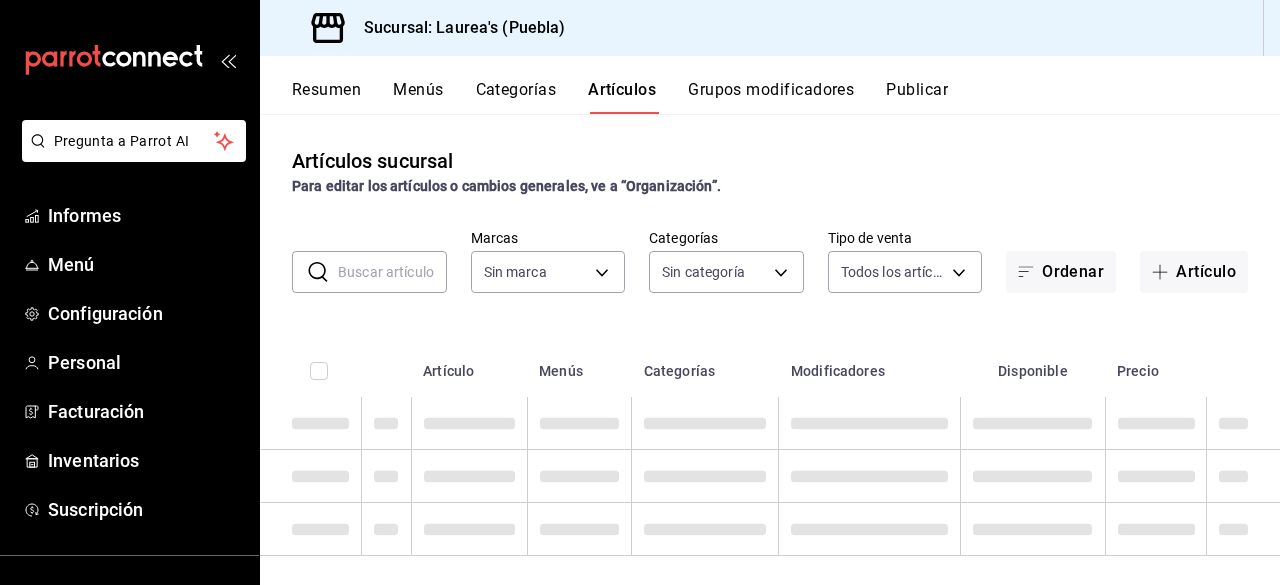 type on "7c749ec0-a870-4e3d-81e1-acde17211e35" 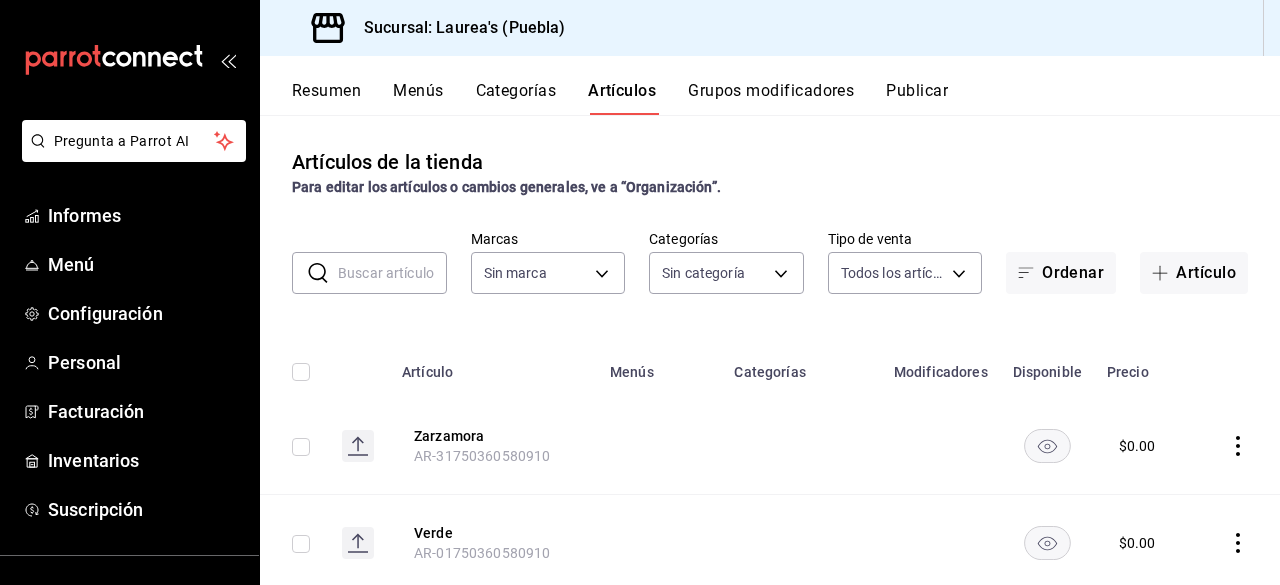 type on "[UUID],[UUID],[UUID],[UUID],[UUID],[UUID],[UUID],[UUID],[UUID],[UUID],[UUID],[UUID],[UUID],[UUID],[UUID],[UUID]" 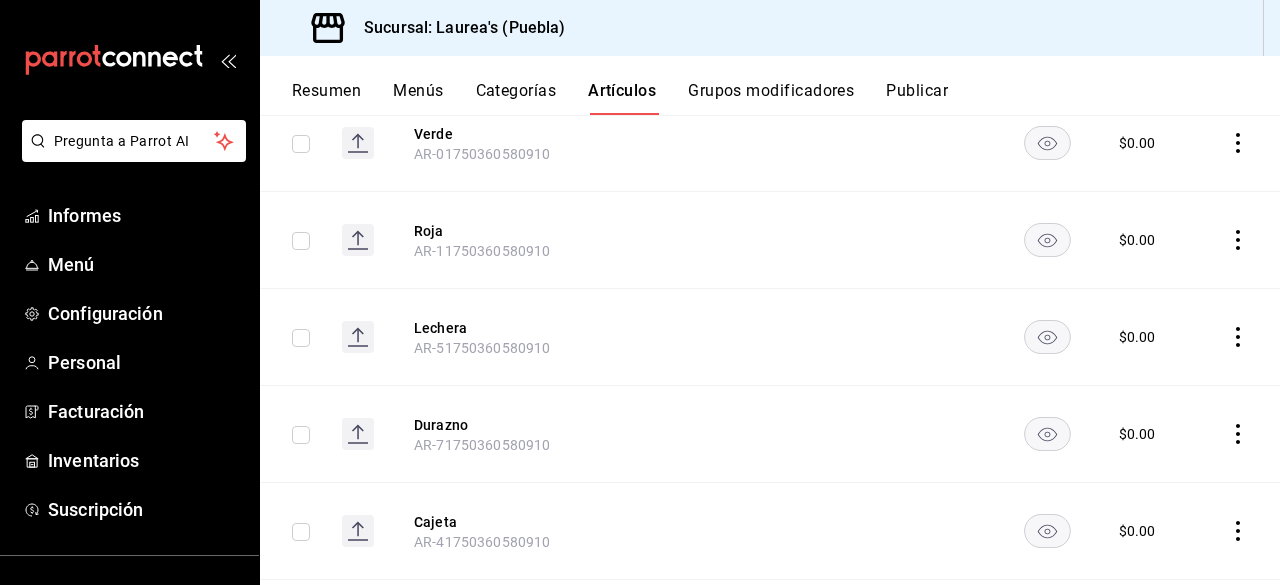 scroll, scrollTop: 0, scrollLeft: 0, axis: both 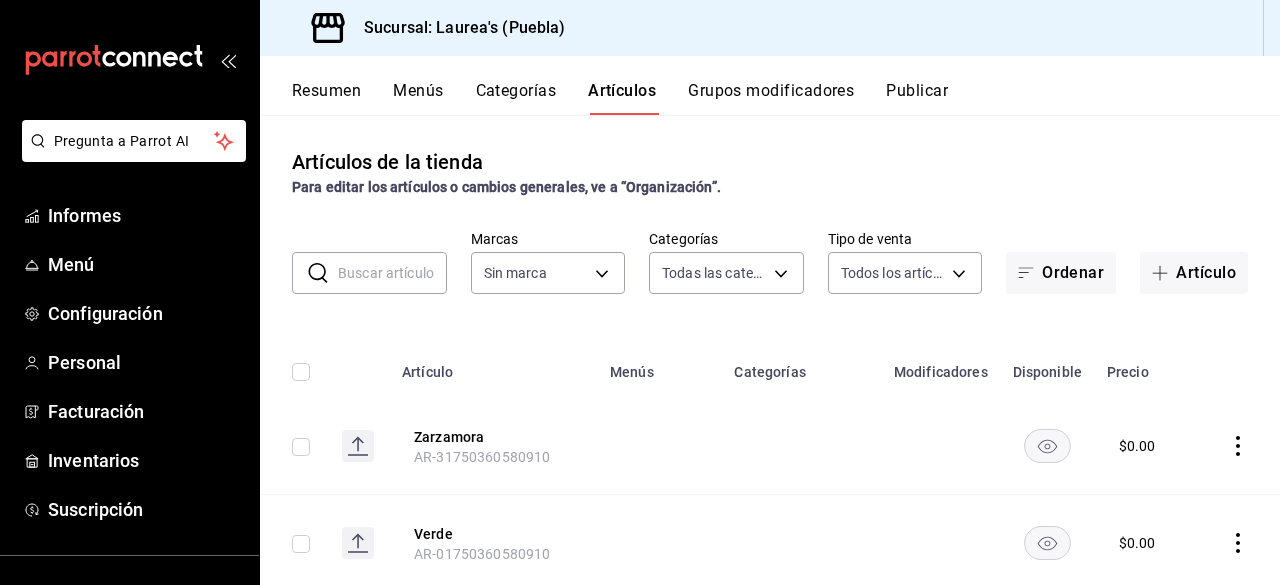 click on "Grupos modificadores" at bounding box center (771, 90) 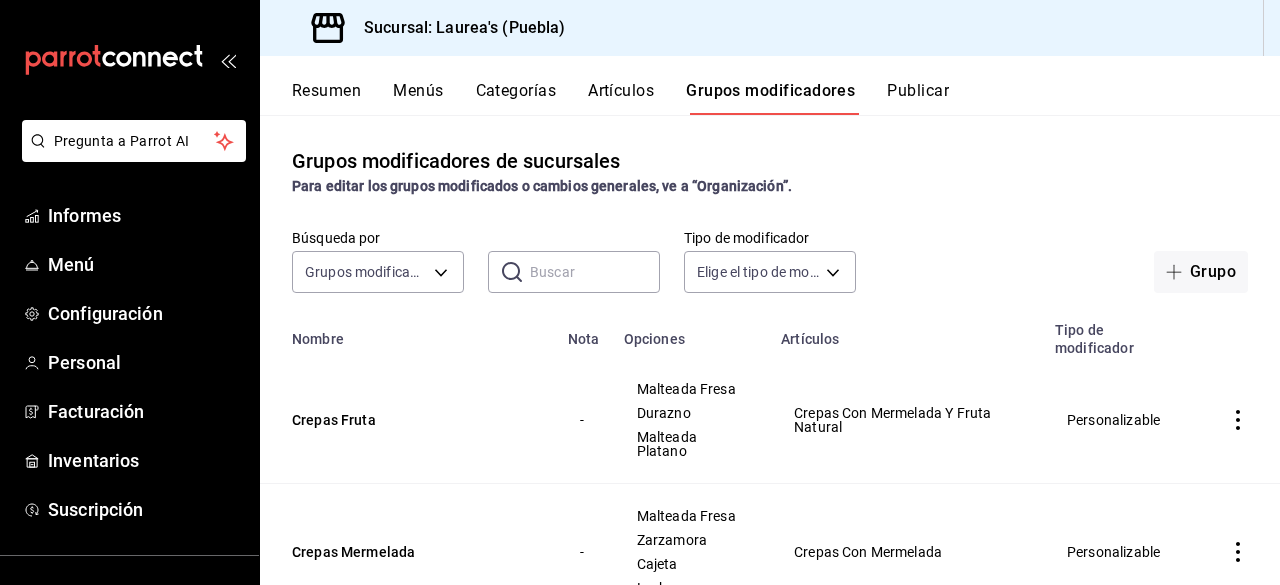 scroll, scrollTop: 0, scrollLeft: 0, axis: both 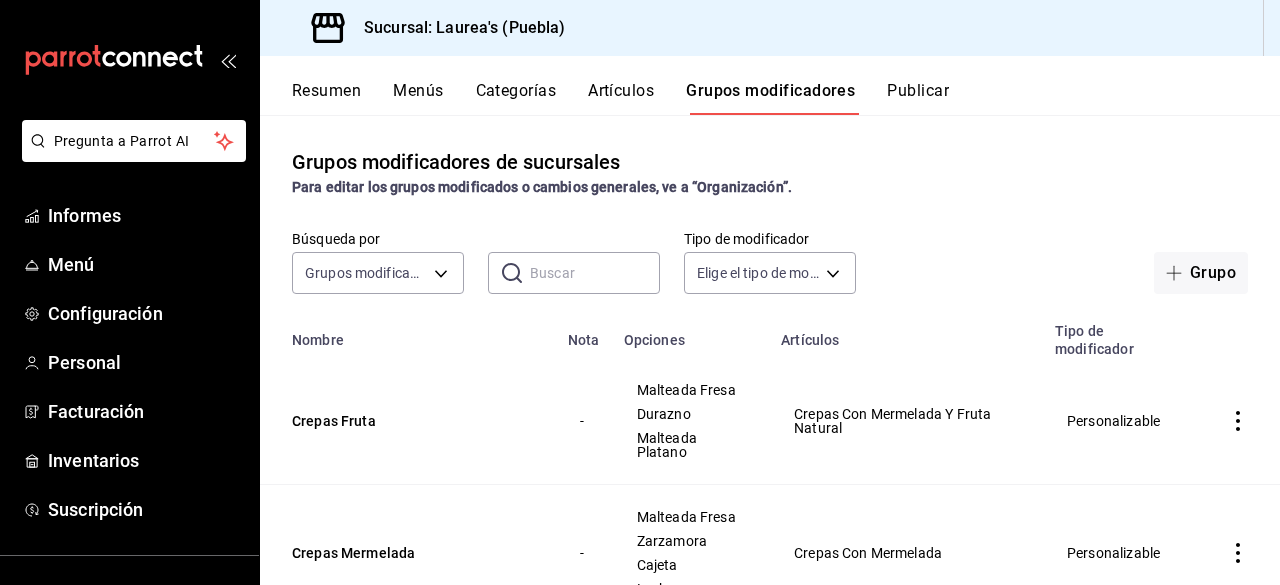 click on "Menús" at bounding box center [418, 90] 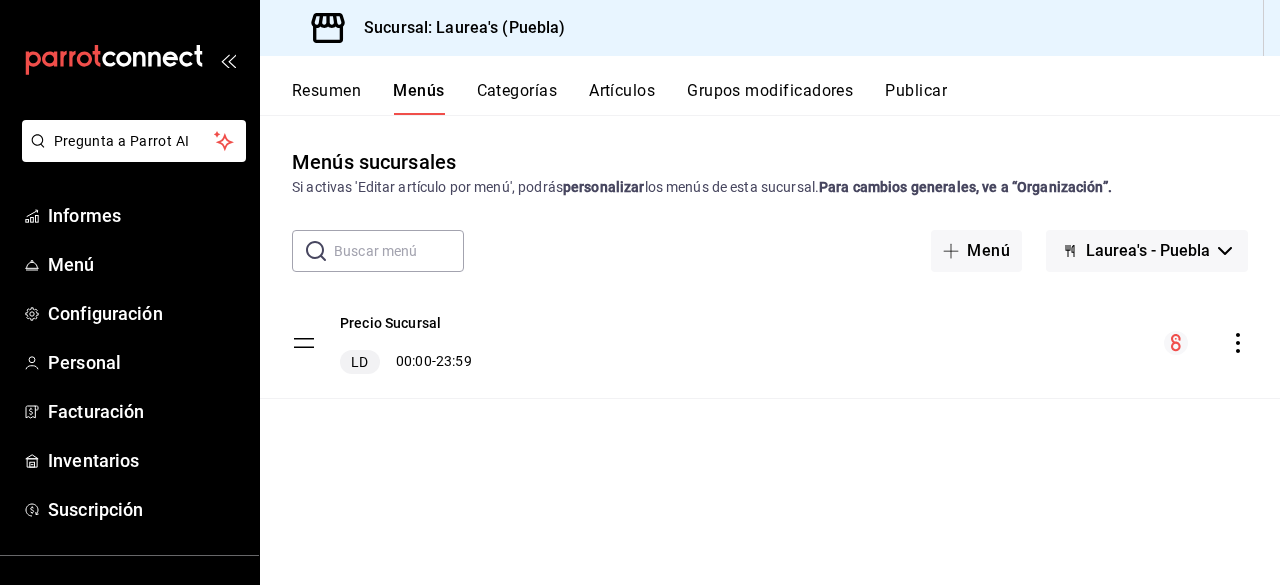 click on "Laurea's - Puebla" at bounding box center (1148, 250) 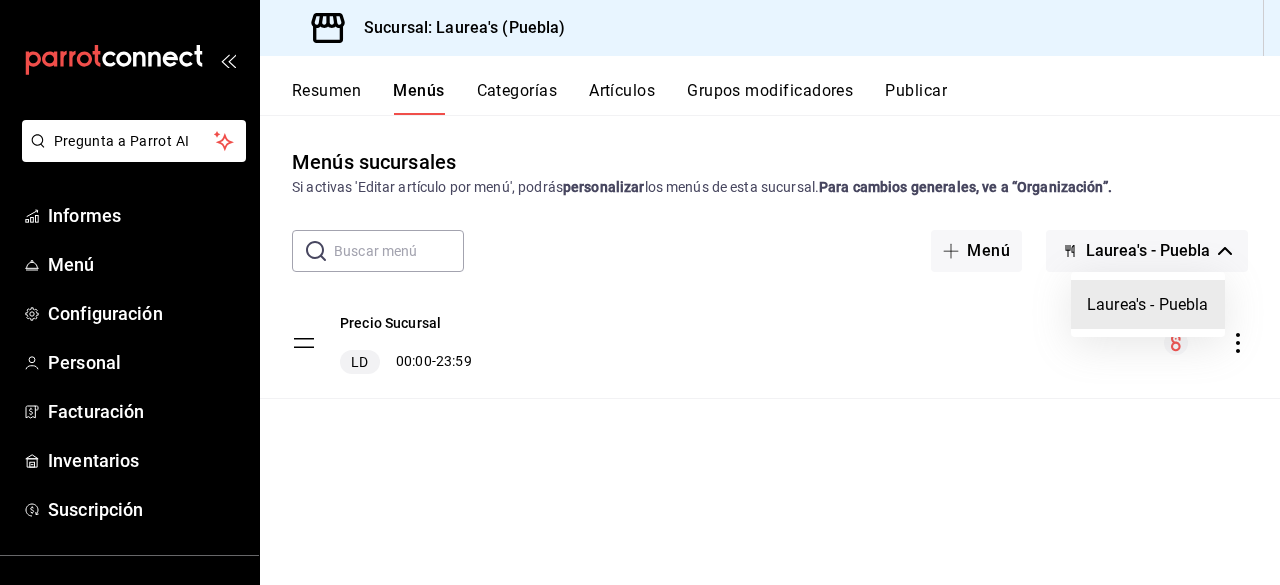 click on "Laurea's - Puebla" at bounding box center [1148, 304] 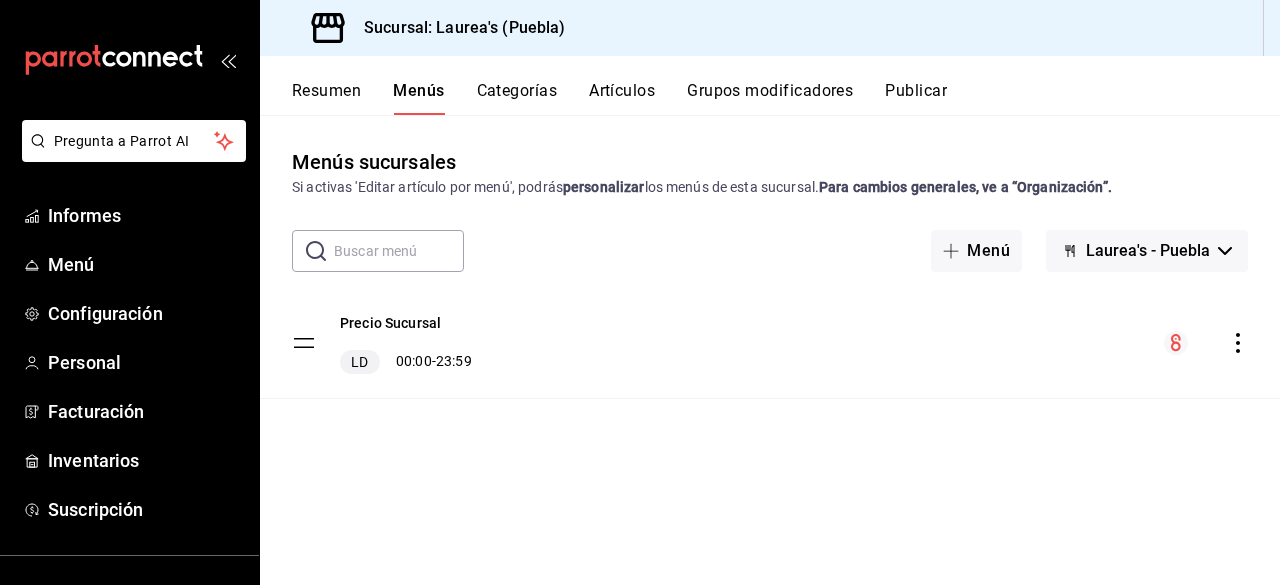 click 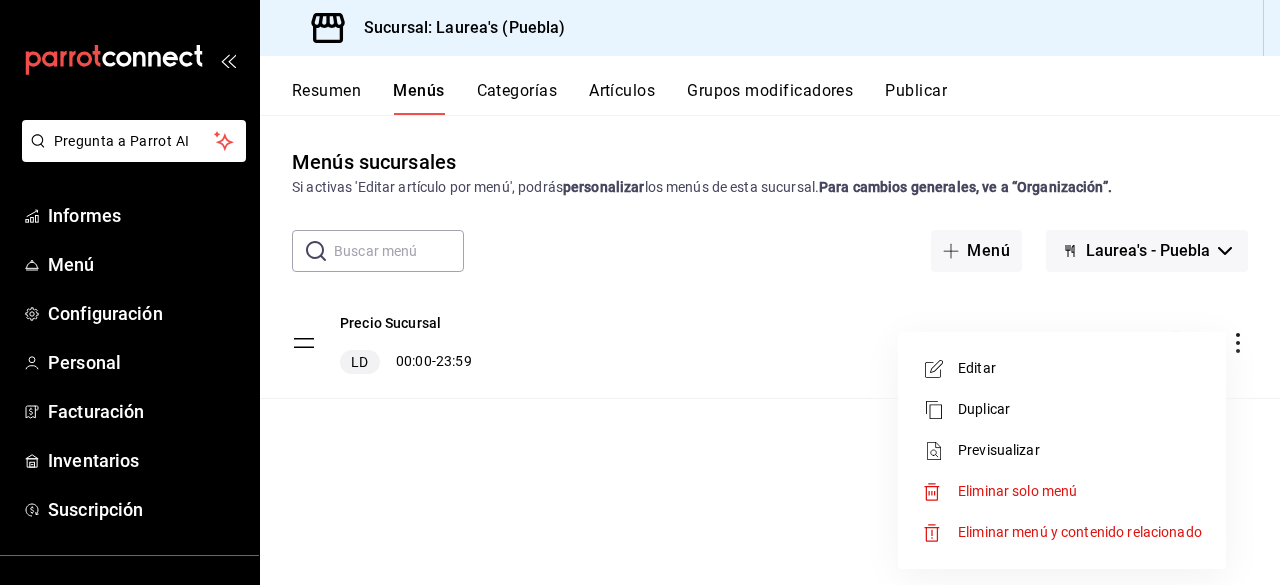 click on "Editar" at bounding box center (1080, 368) 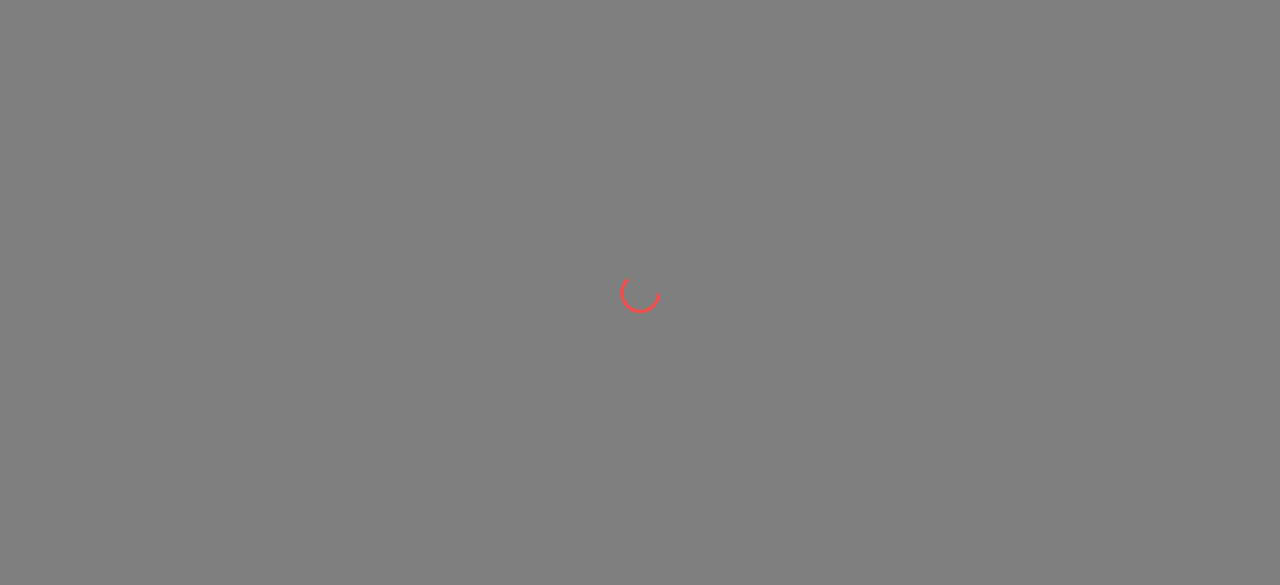 scroll, scrollTop: 0, scrollLeft: 0, axis: both 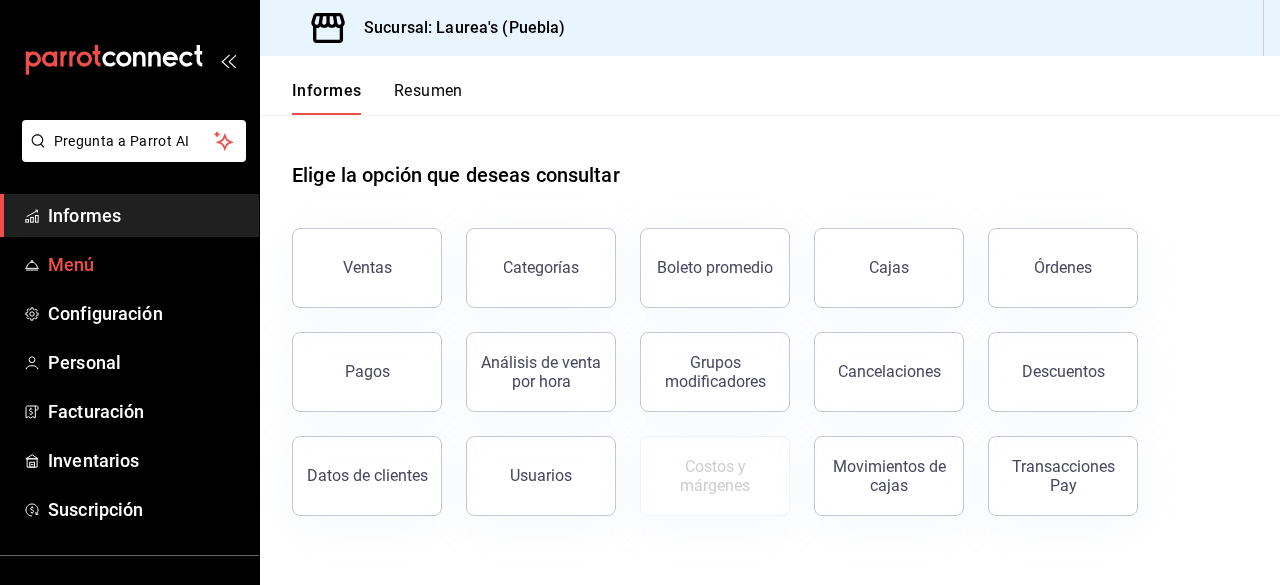 click on "Menú" at bounding box center [145, 264] 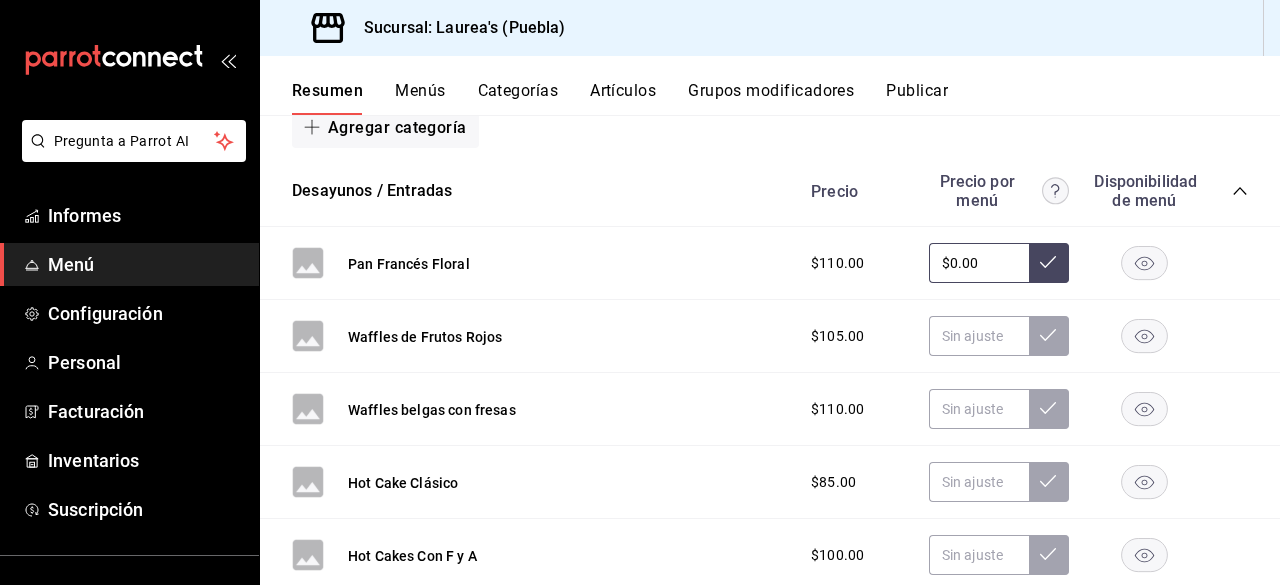 scroll, scrollTop: 0, scrollLeft: 0, axis: both 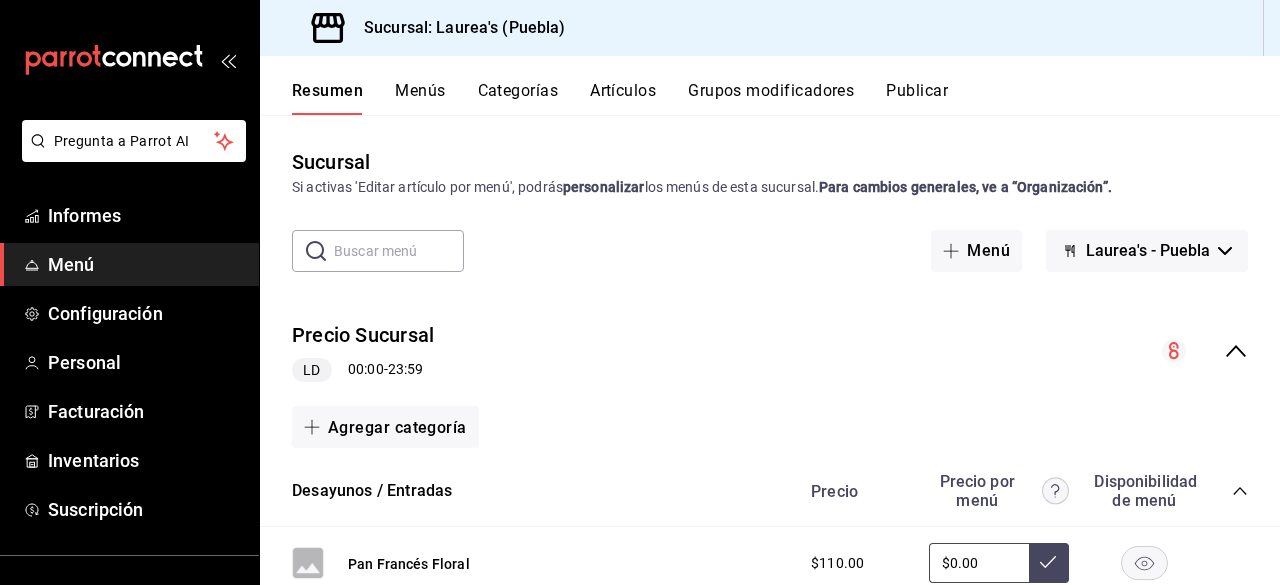 click on "Artículos" at bounding box center [623, 90] 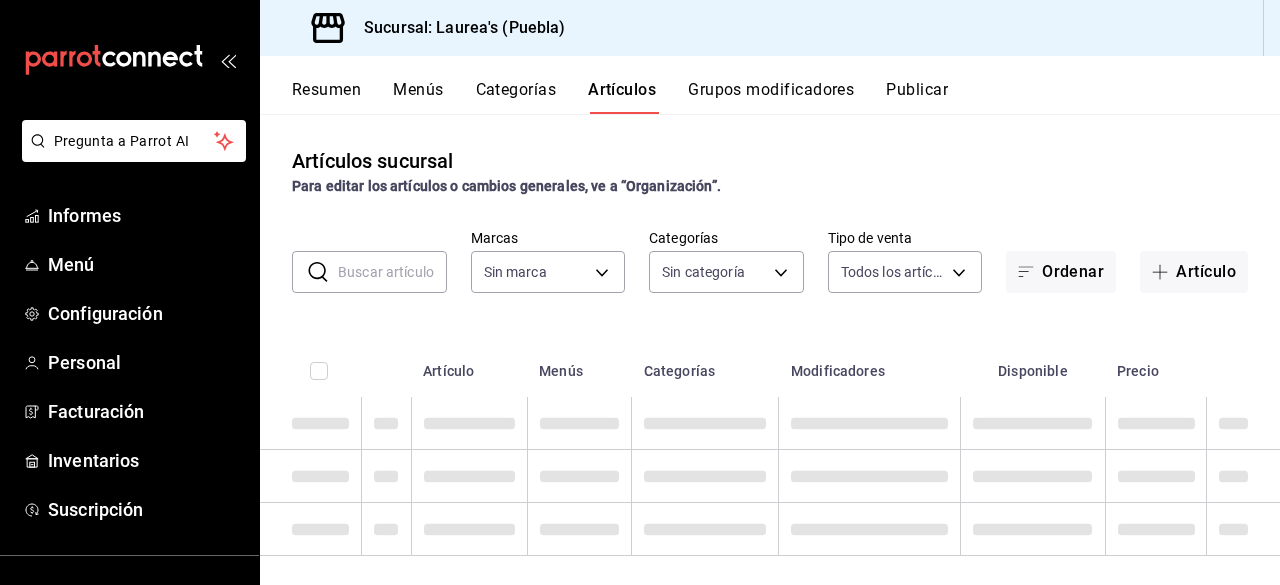 type on "7c749ec0-a870-4e3d-81e1-acde17211e35" 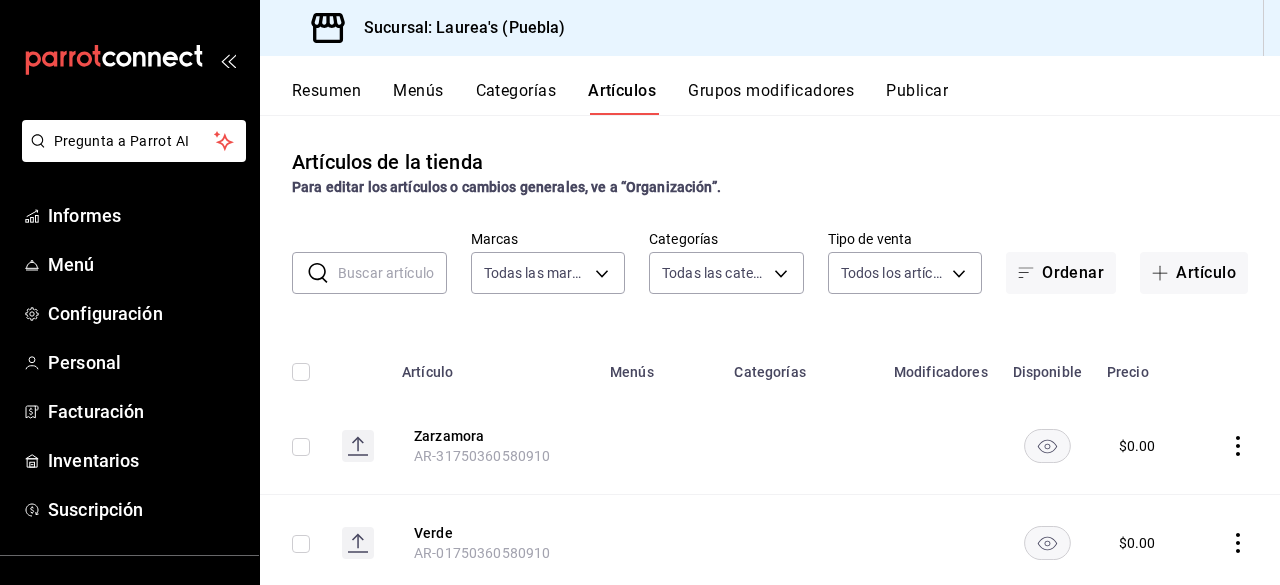 type on "d6be5238-c06b-48a0-a4a3-6e86547f25b3,dfaf750f-6111-4ef9-ada3-2b96a16cfb4c,20e1731f-0511-4676-a1a1-415e88f11c83,7a71bbca-e9ba-4a38-9191-9271796c83fa,7a8185f7-70df-4f4d-b102-c5d27ed5989c,ebfec1b6-b89d-4afc-82b5-6ab0eb71fa4e,110f46db-fcdd-491e-8a44-032418a3c4f1,11498f1f-8c2e-4fe1-817f-77f28ac16638,e871adfd-c7ec-4128-9ccb-a634e50dd84d,b043866e-0539-4408-acb0-4155bcadba23,b1d8b97f-e4a8-4527-8e06-626ba09eac35,5d13dfb4-c469-4286-a3b9-a674506255ff,e5757026-d557-4a05-bdb6-56891a8c39f8,a76b8205-e2b5-414e-b375-c55e55c88b4d,a6e73c9f-93c0-4103-97b5-96e0d298c67e,a35c5aa2-9e0a-4786-bd99-10e6153d6c13,426c1481-424b-4444-8df6-493494e90c82" 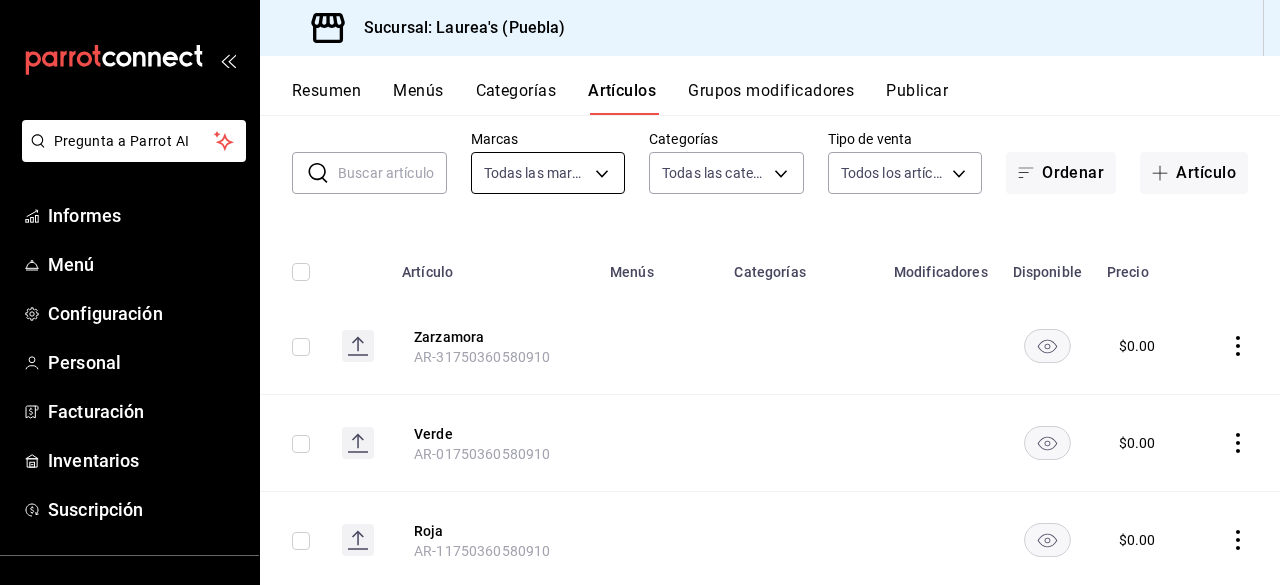 click on "Pregunta a Parrot AI Informes   Menú   Configuración   Personal   Facturación   Inventarios   Suscripción   Ayuda Recomendar loro   Carlos García   Sugerir nueva función   Sucursal: Laurea's (Puebla) Resumen Menús Categorías Artículos Grupos modificadores Publicar Artículos de la tienda Para editar los artículos o cambios generales, ve a “Organización”. ​ ​ Marcas Todas las marcas, Sin marca 7c749ec0-a870-4e3d-81e1-acde17211e35 Categorías Todas las categorías, Sin categoría Tipo de venta Todos los artículos ALL Ordenar Artículo Artículo Menús Categorías Modificadores Disponible Precio Zarzamora AR-31750360580910 $  0.00 Verde AR-01750360580910 $  0.00 Roja AR-11750360580910 $  0.00 Lechera AR-51750360580910 $  0.00 Durazno AR-71750360580910 $  0.00 Cajeta AR-41750360580910 $  0.00 Waffles de Frutos Rojos AR-1750358995325 Precio Sucursal Desayunos / Entradas $  105.00 Waffles belgas con fresas AR-1750358995326 Precio Sucursal Desayunos / Entradas $  110.00 Verduras Asadas Al Grill" at bounding box center (640, 292) 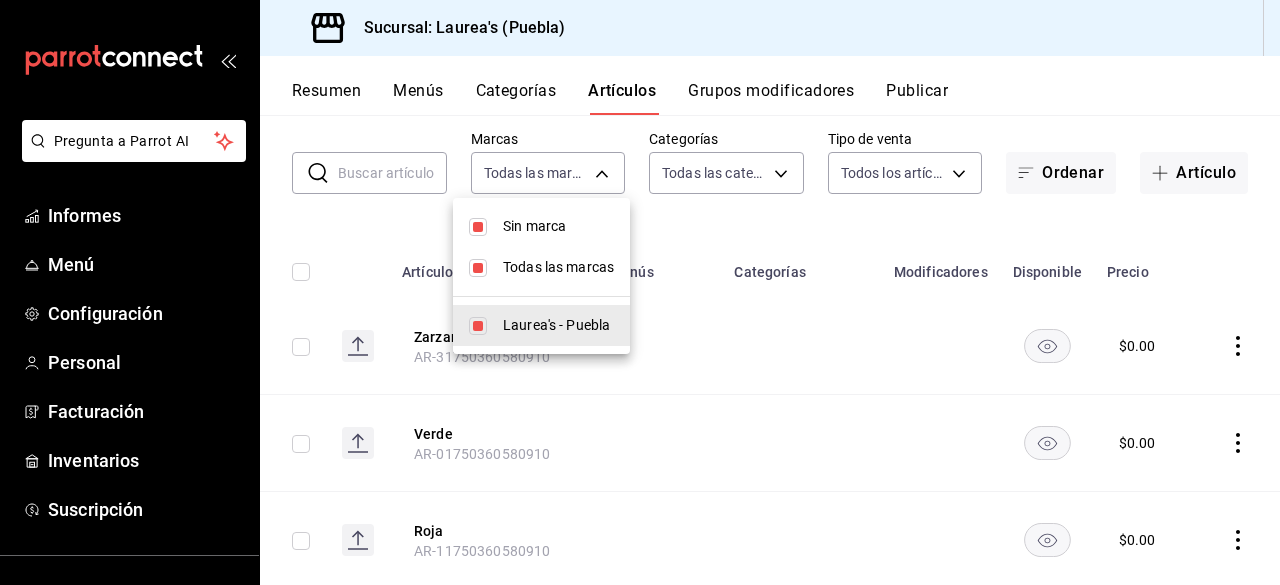 click at bounding box center [640, 292] 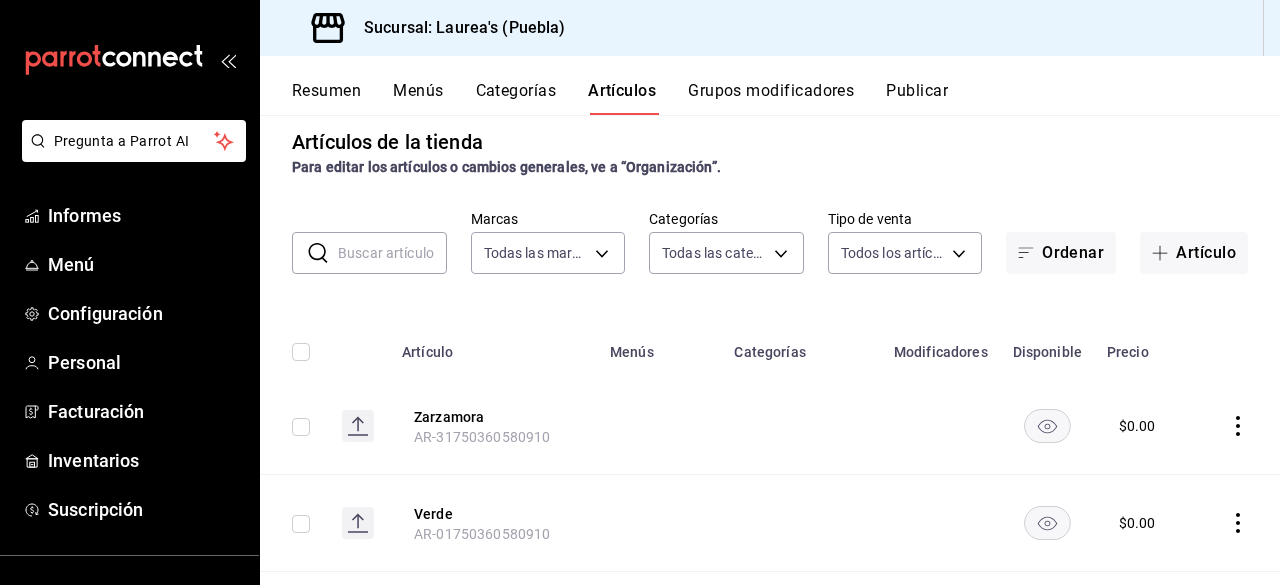 scroll, scrollTop: 0, scrollLeft: 0, axis: both 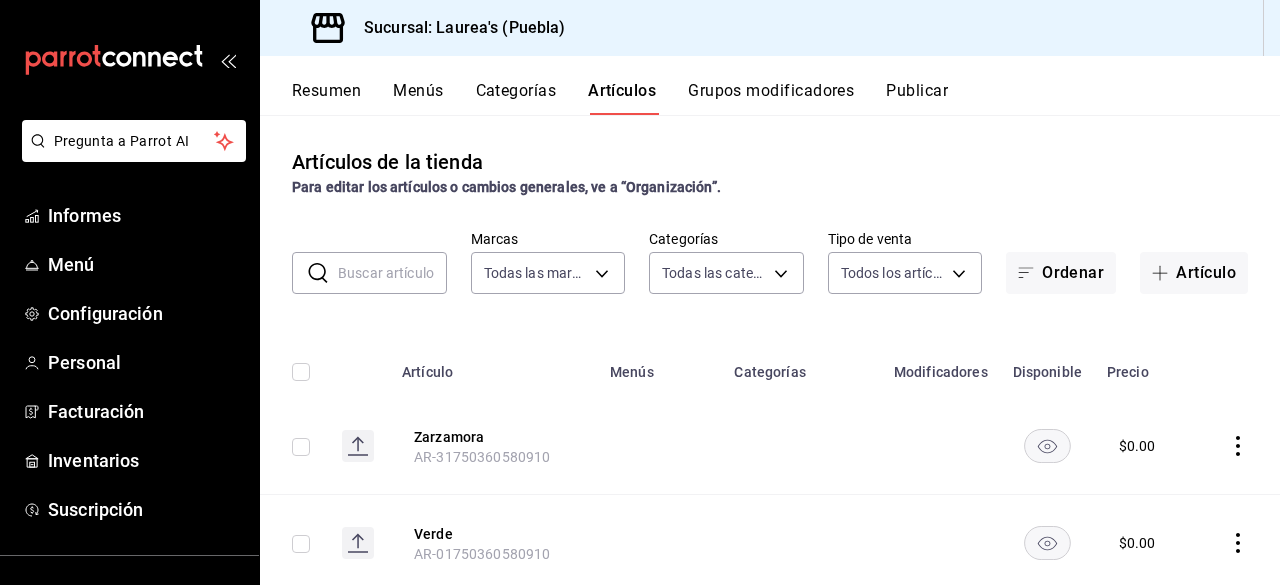 click at bounding box center (392, 273) 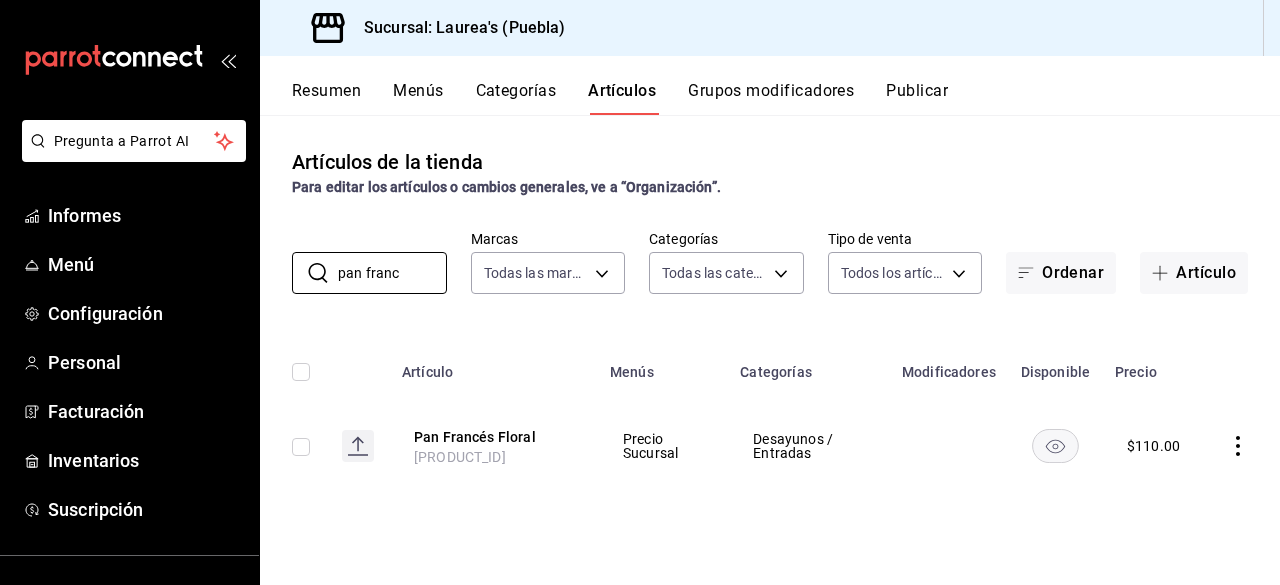 type on "pan franc" 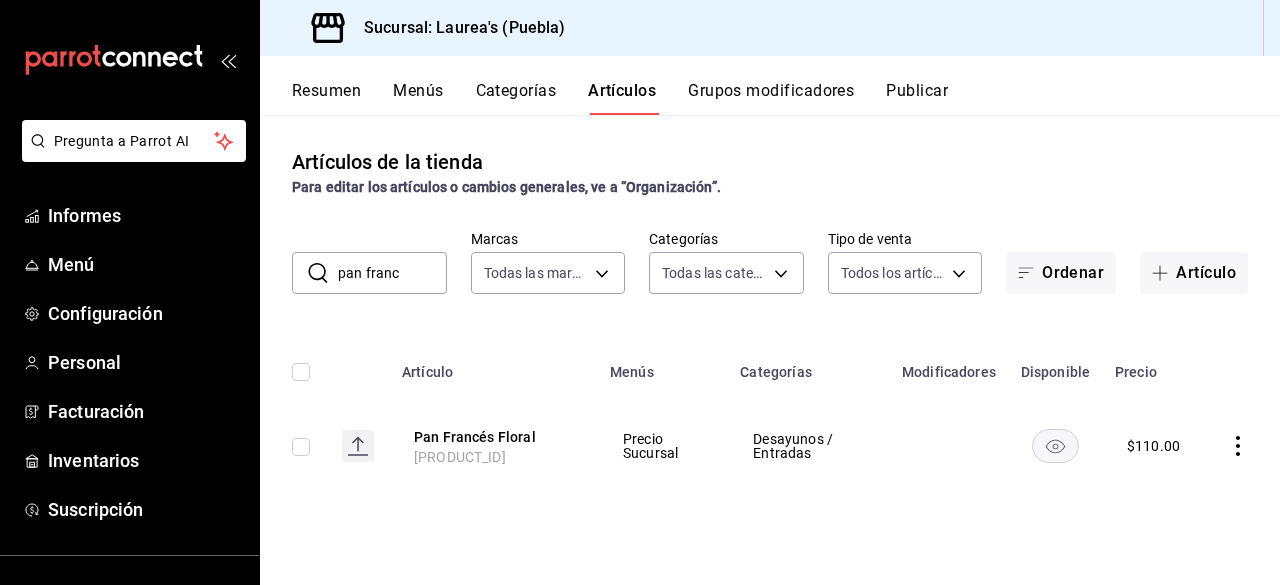 click on "110.00" at bounding box center (1157, 446) 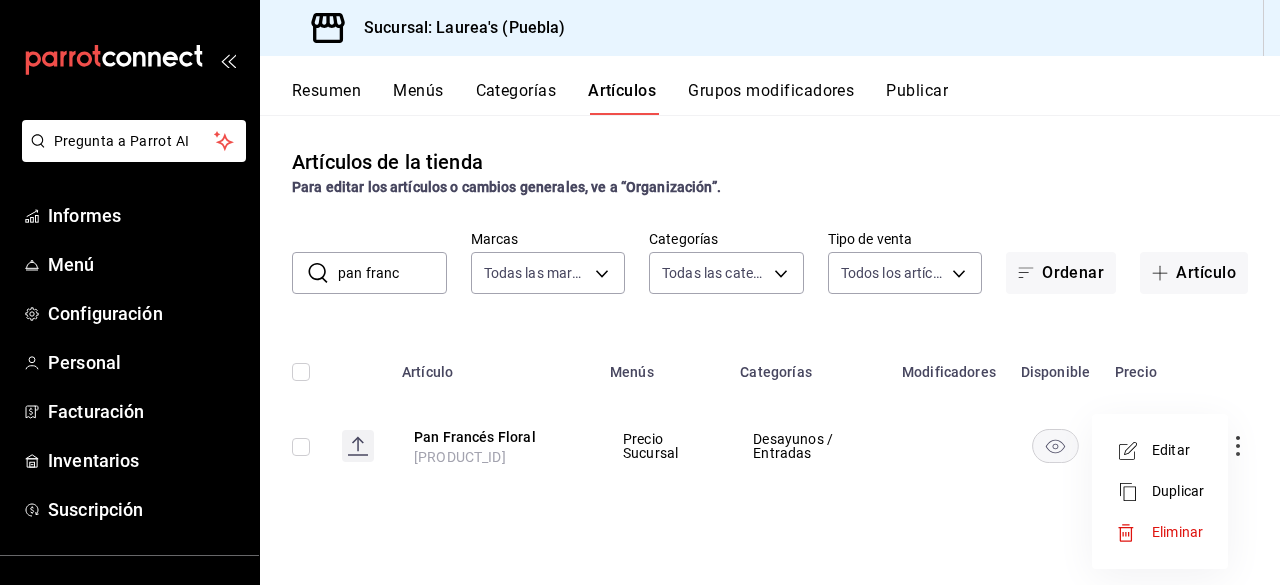 click on "Editar" at bounding box center (1160, 450) 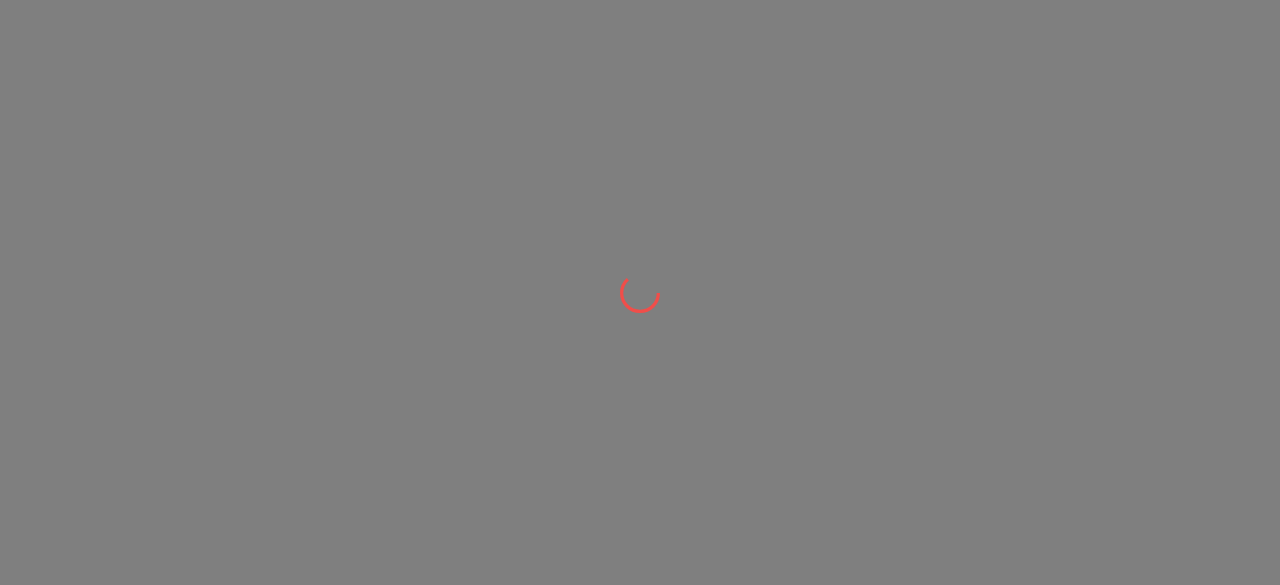scroll, scrollTop: 0, scrollLeft: 0, axis: both 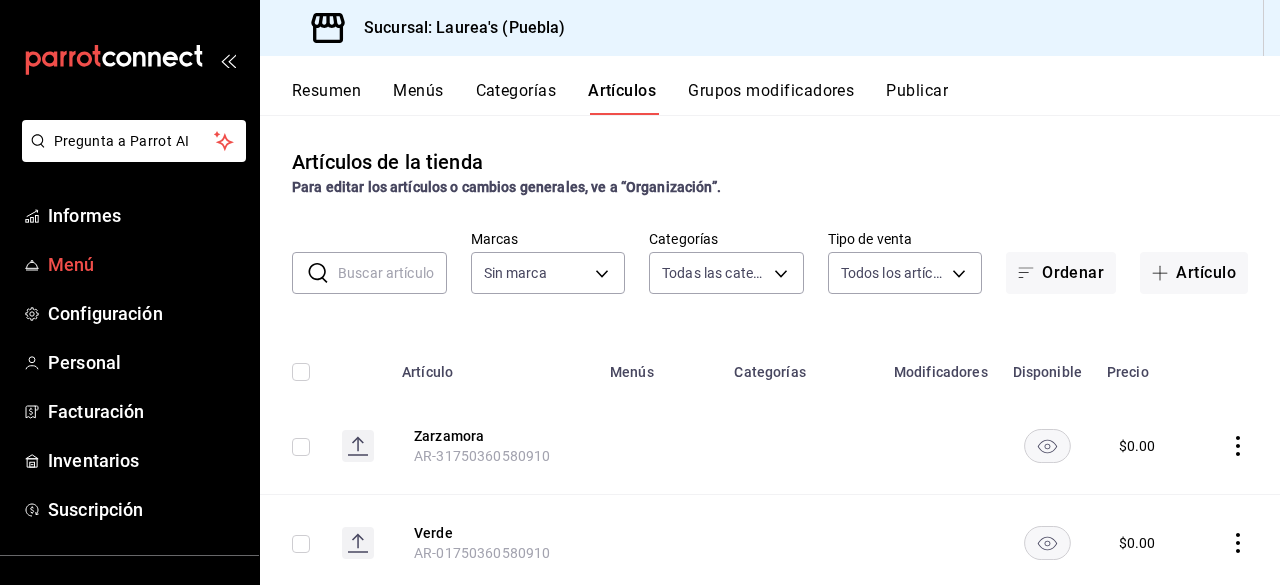 click on "Menú" at bounding box center (145, 264) 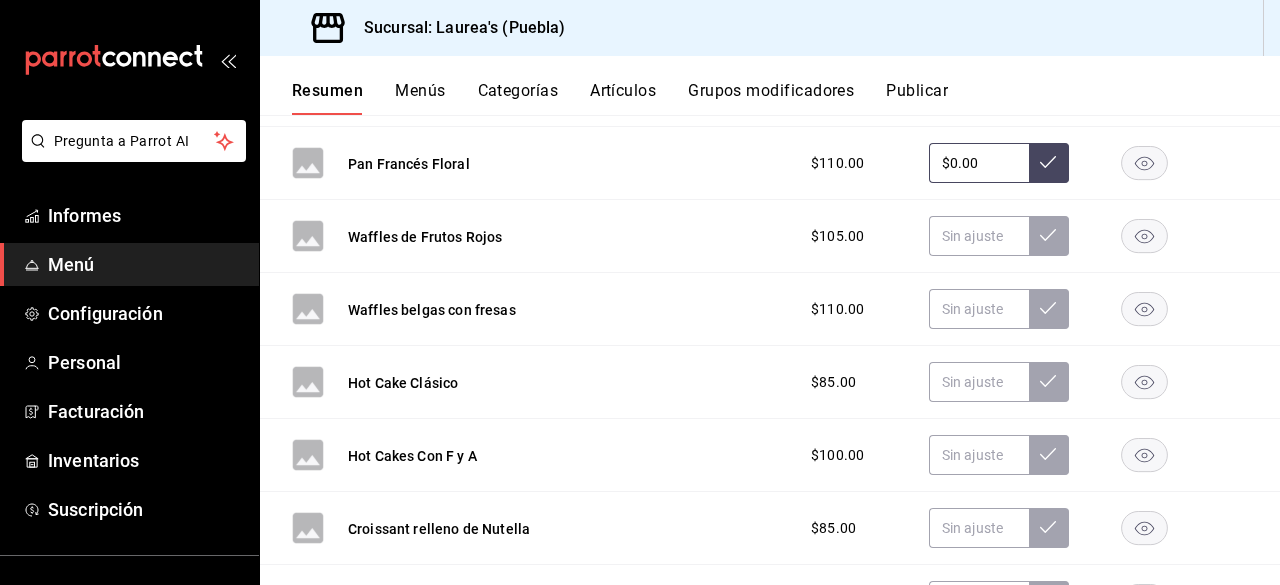 scroll, scrollTop: 300, scrollLeft: 0, axis: vertical 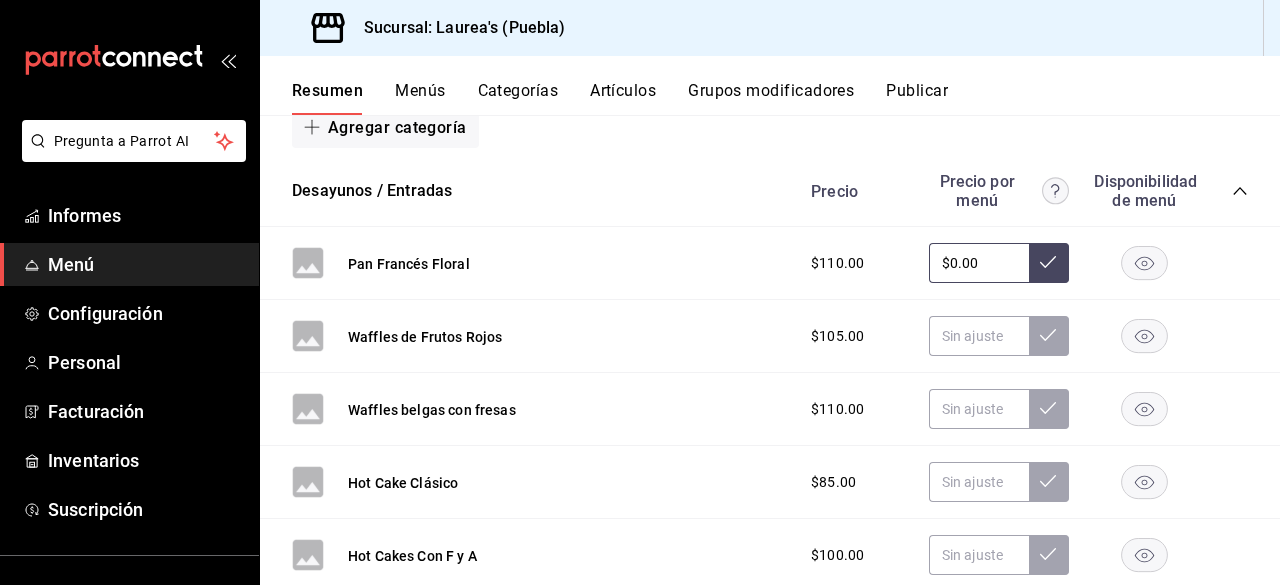 click on "Precio" at bounding box center [834, 191] 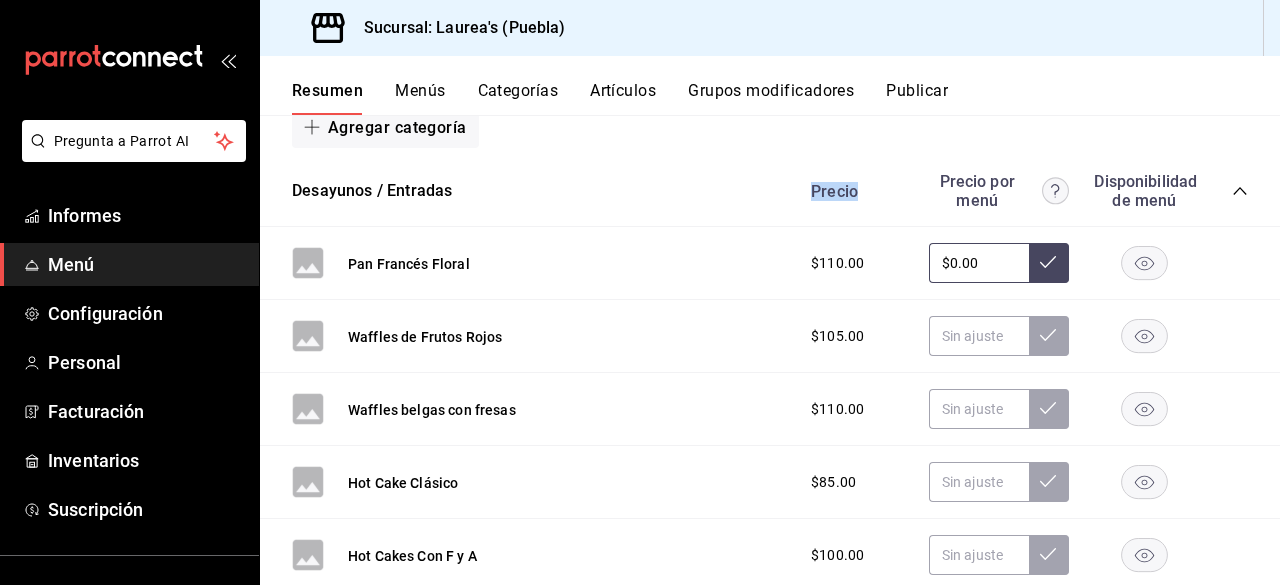 click on "Precio" at bounding box center (834, 191) 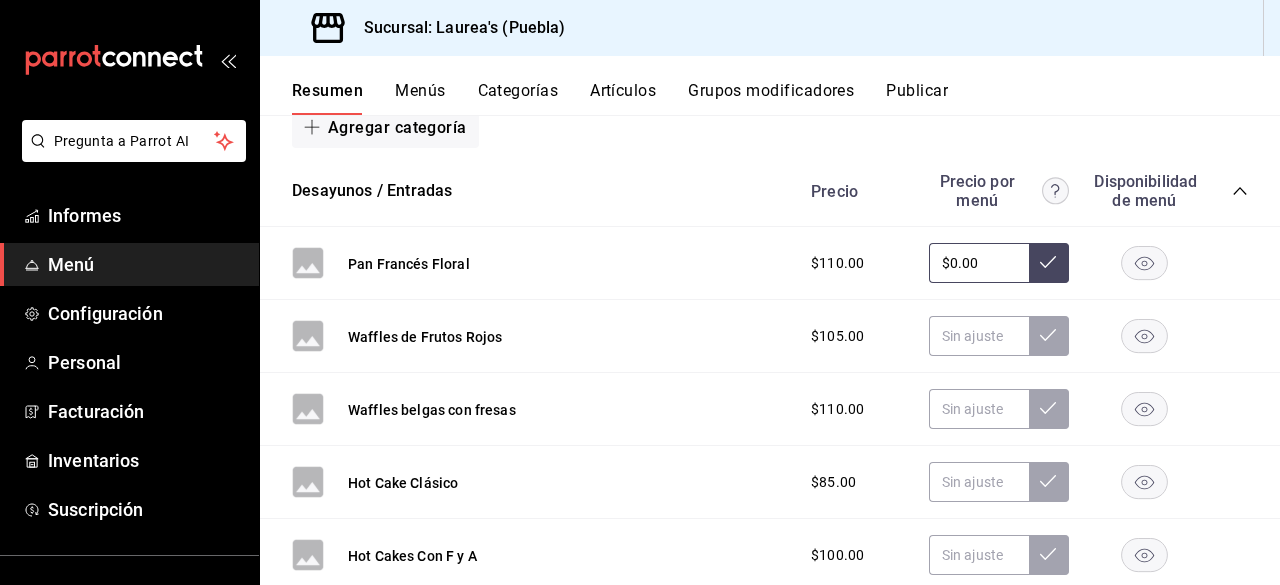 click on "Menús" at bounding box center (420, 90) 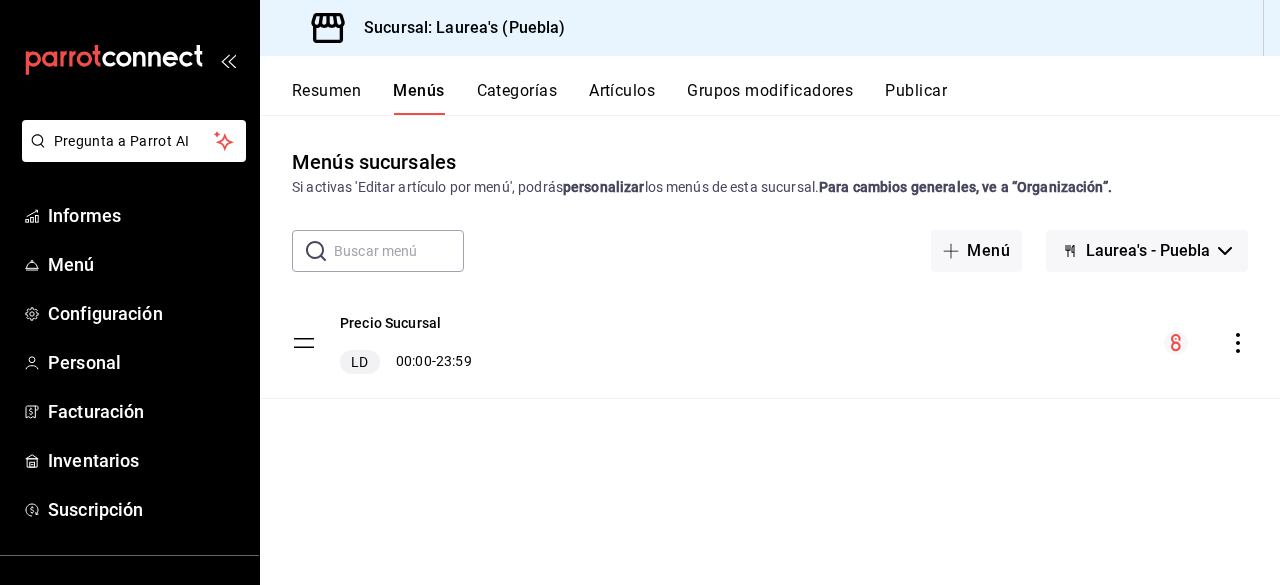 click on "Laurea's - Puebla" at bounding box center [1147, 251] 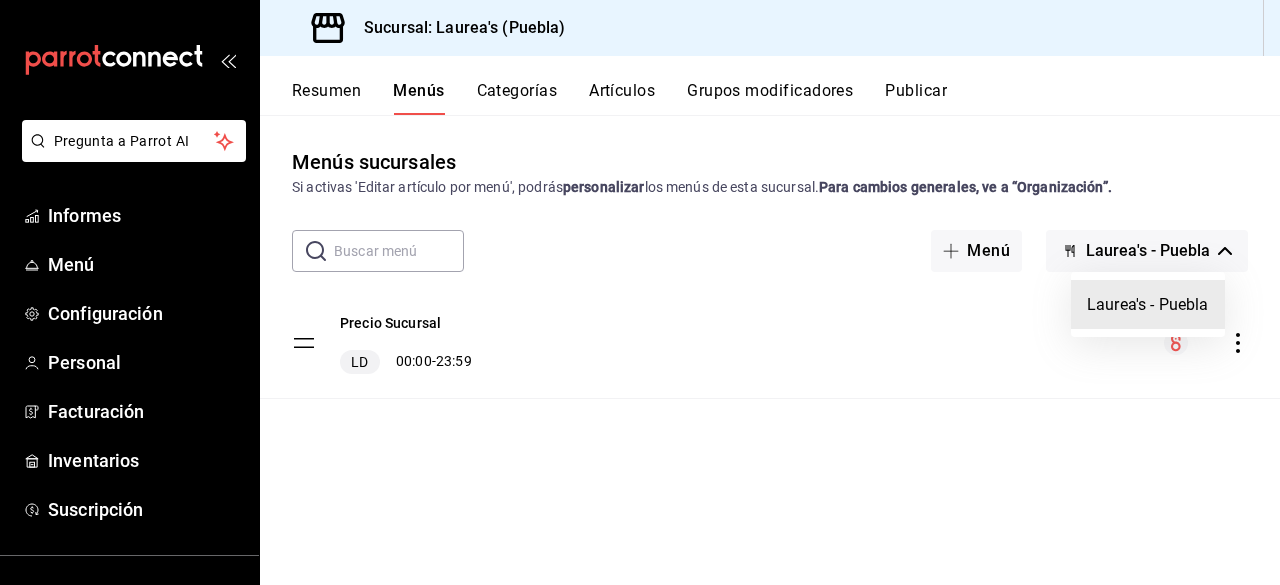 click at bounding box center [640, 292] 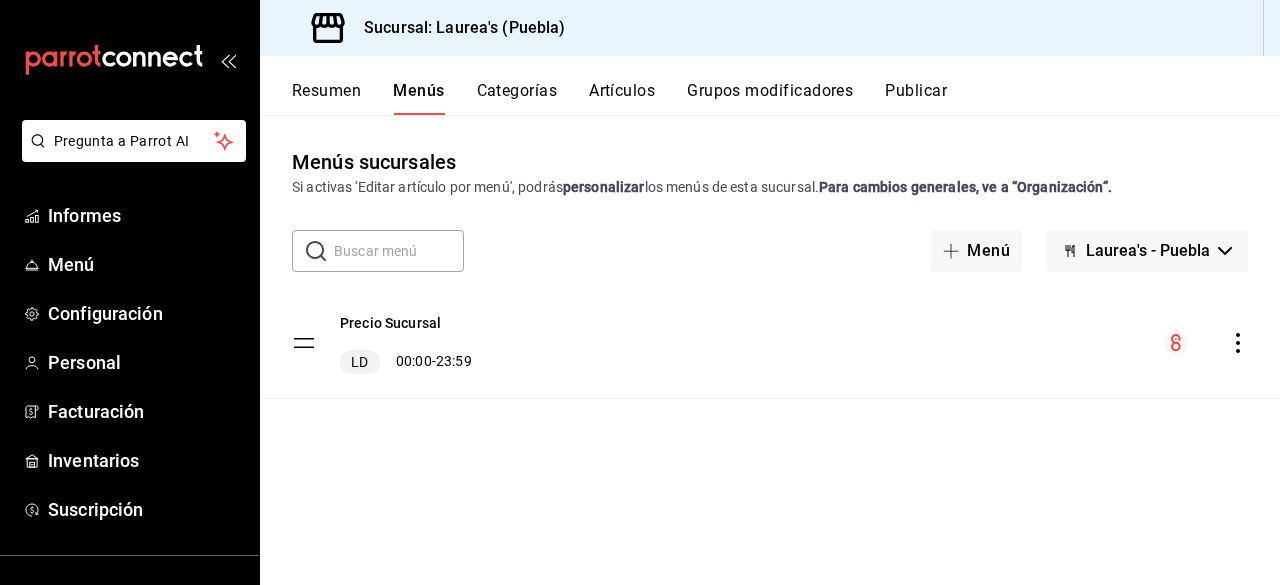 click on "Precio Sucursal LD 00:00  -  23:59" at bounding box center (770, 343) 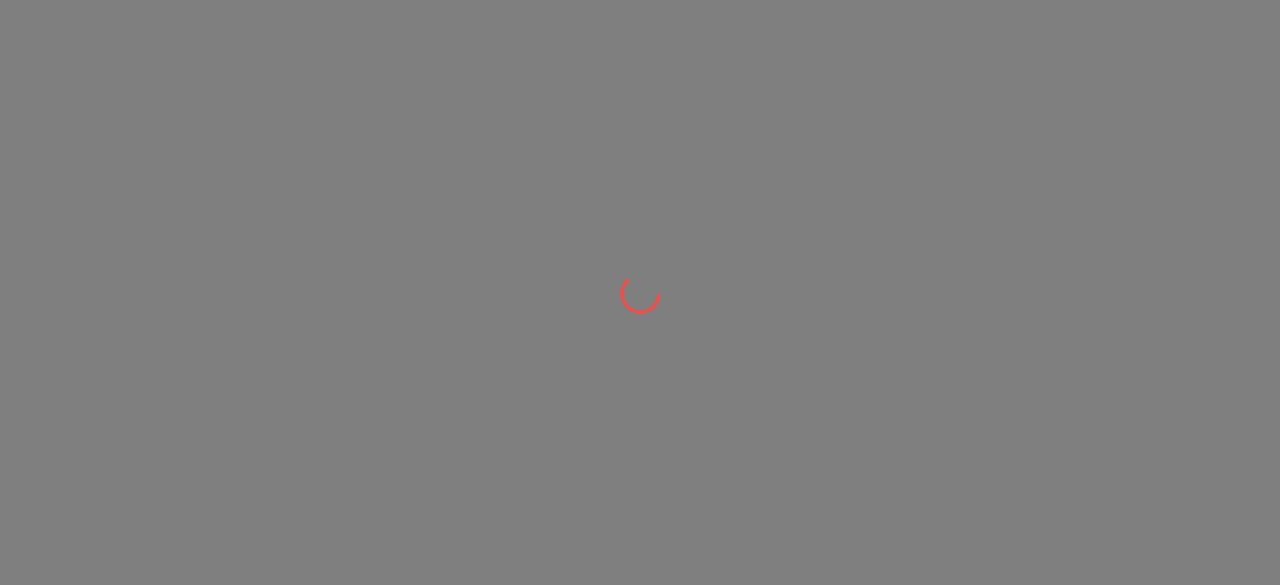 scroll, scrollTop: 0, scrollLeft: 0, axis: both 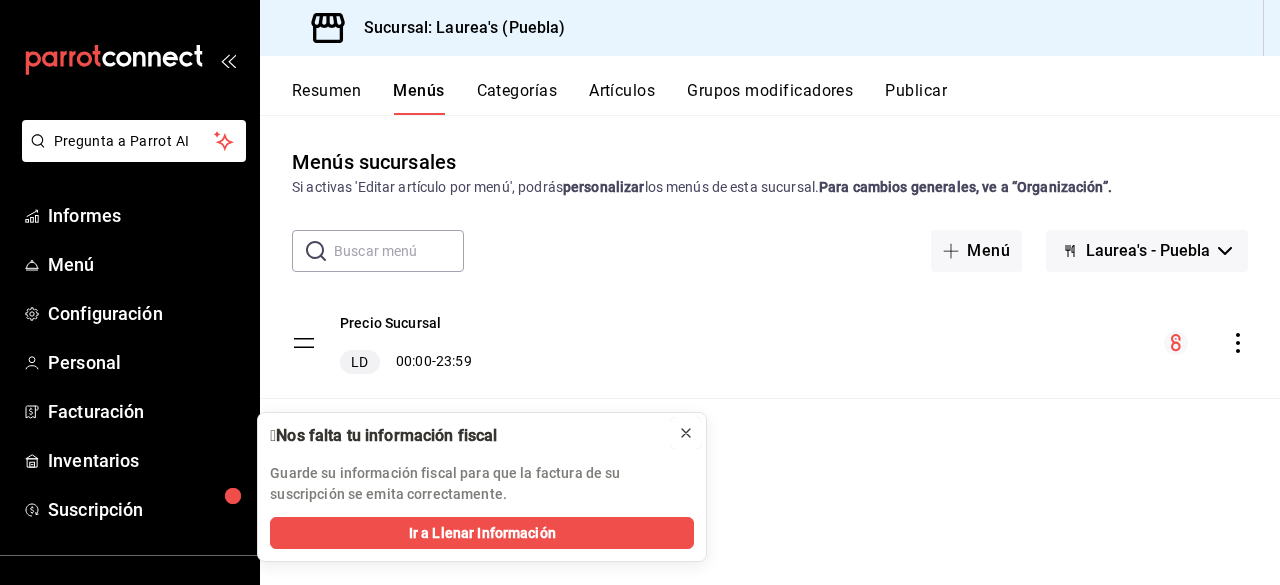 click 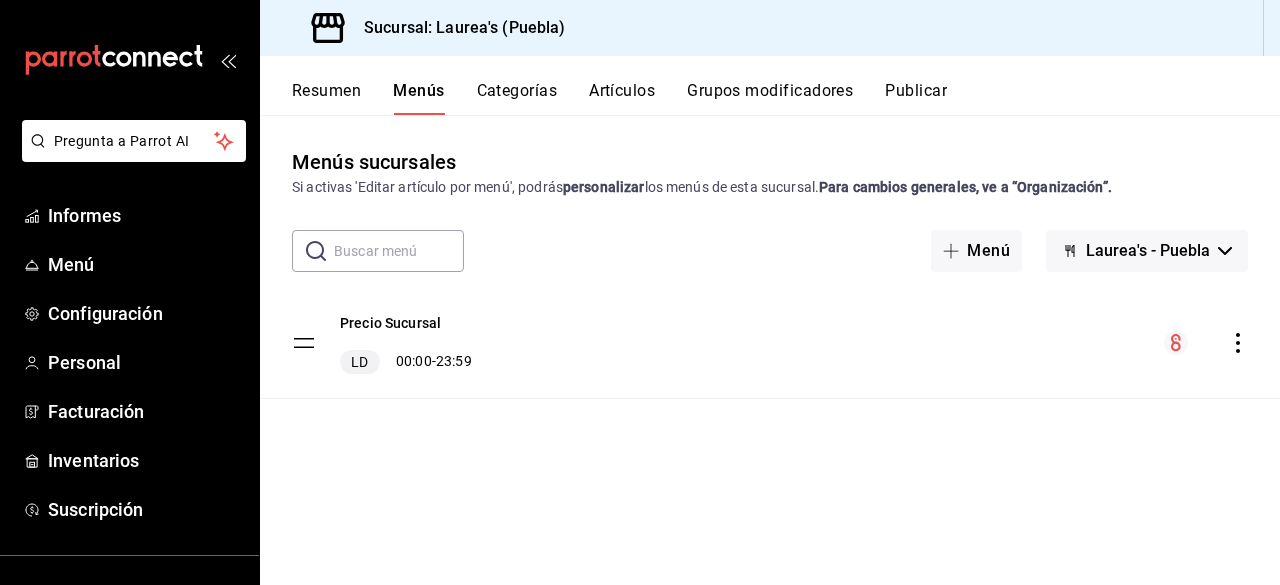 click on "LD 00:00  -  23:59" at bounding box center (406, 362) 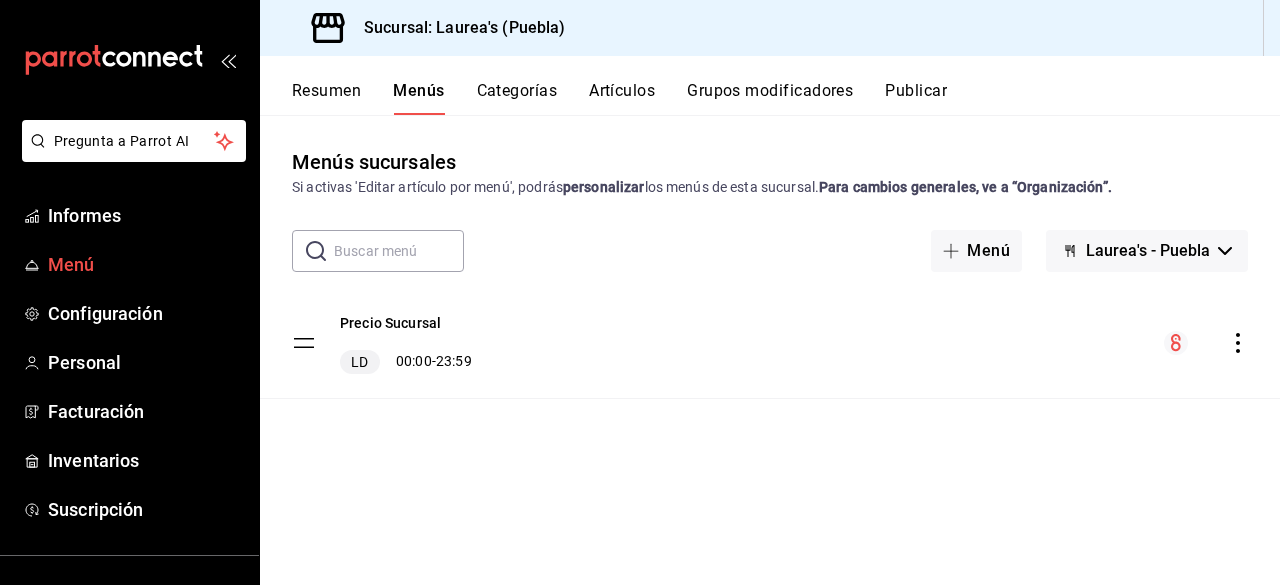 click on "Menú" at bounding box center (145, 264) 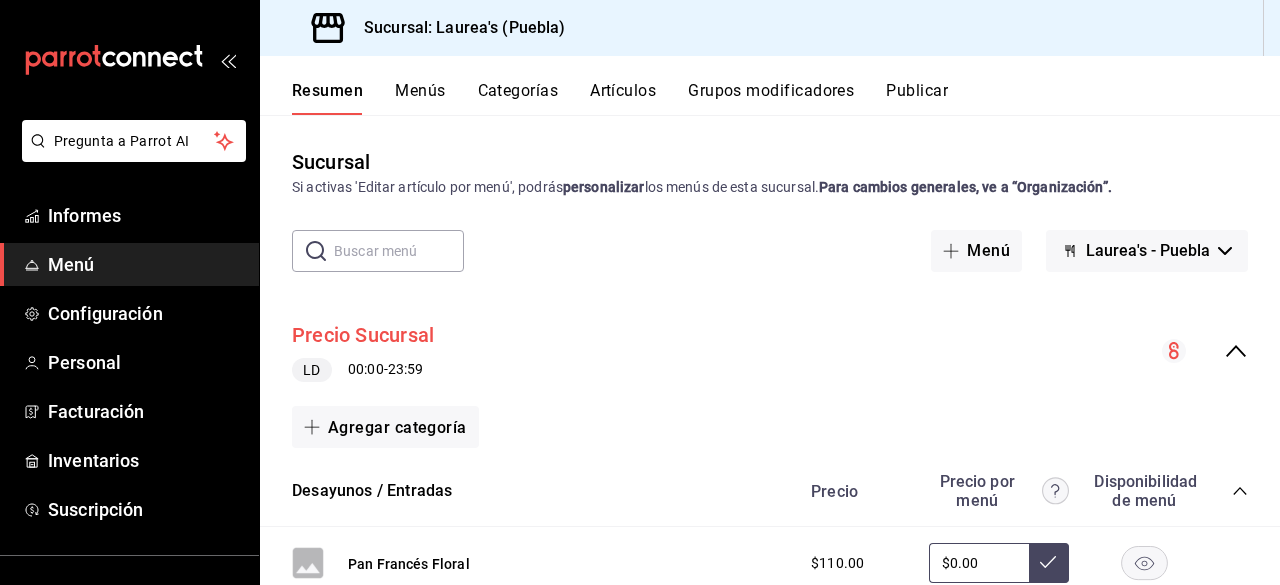 click on "Precio Sucursal" at bounding box center [363, 336] 